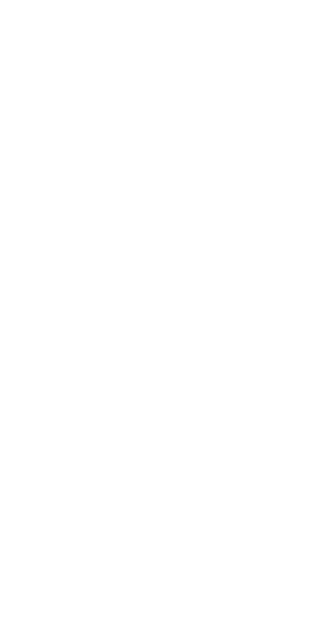scroll, scrollTop: 0, scrollLeft: 0, axis: both 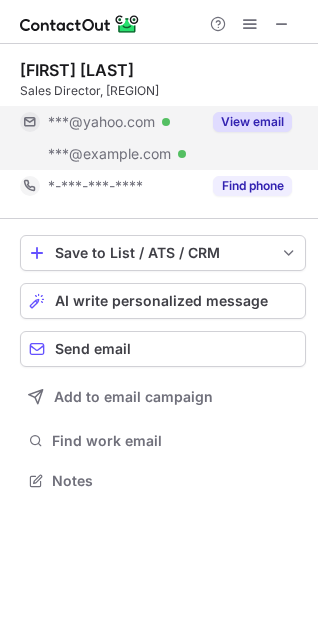 click on "View email" at bounding box center (252, 122) 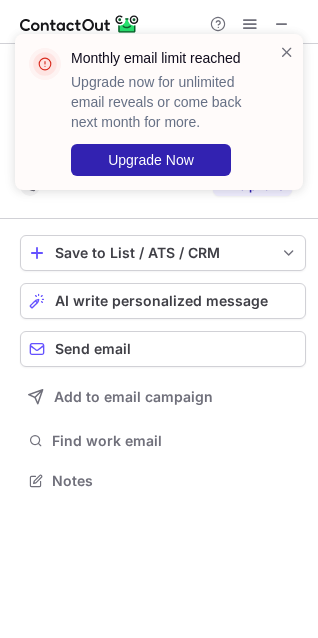 scroll, scrollTop: 441, scrollLeft: 318, axis: both 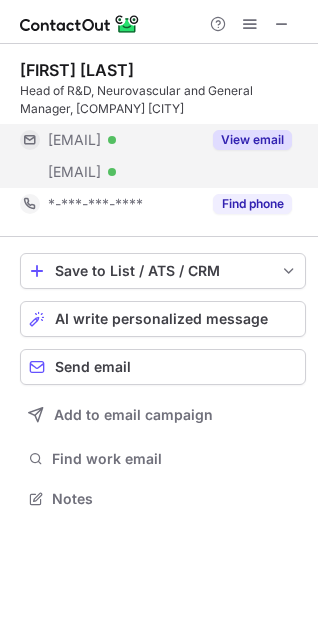 click on "View email" at bounding box center [252, 140] 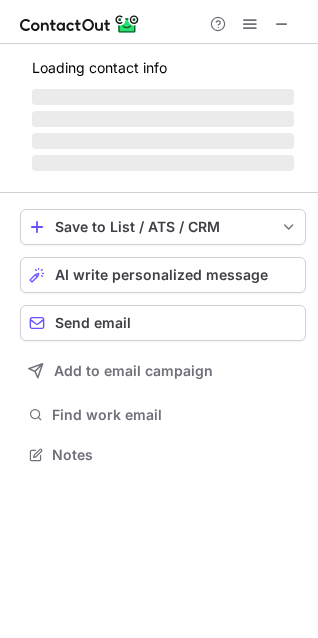 scroll, scrollTop: 441, scrollLeft: 318, axis: both 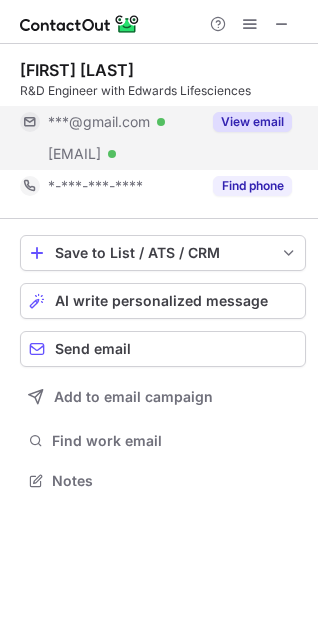 click on "View email" at bounding box center (252, 122) 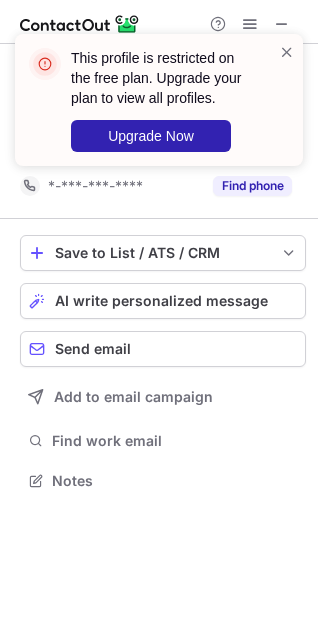 scroll, scrollTop: 441, scrollLeft: 318, axis: both 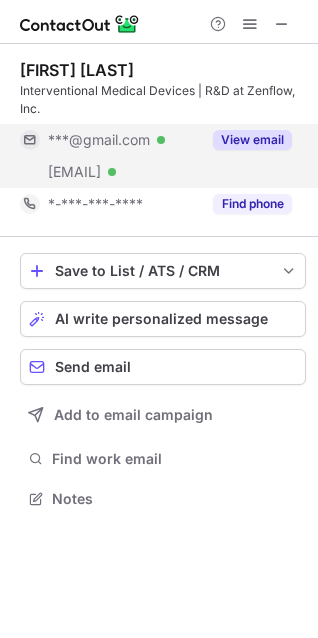 click on "View email" at bounding box center (252, 140) 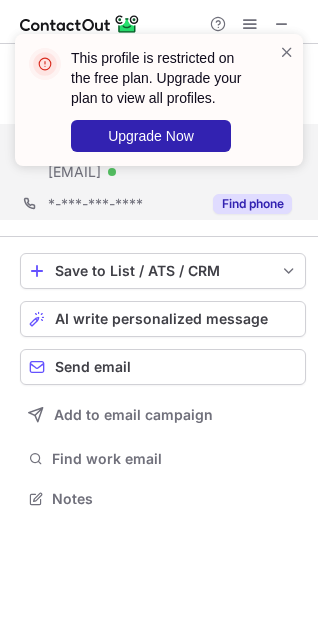 scroll, scrollTop: 441, scrollLeft: 318, axis: both 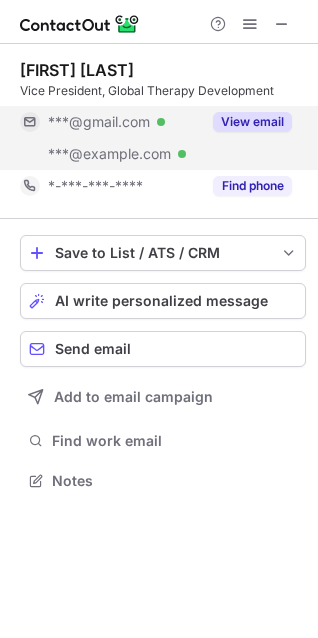 click on "View email" at bounding box center (252, 122) 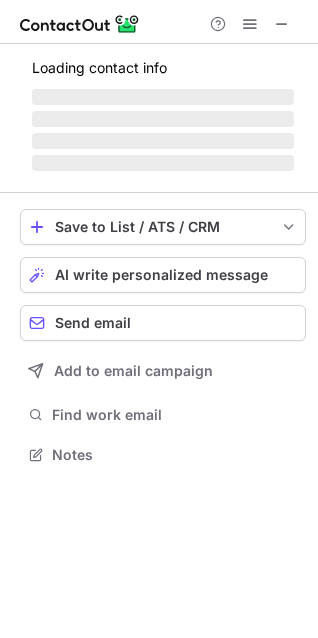 scroll, scrollTop: 441, scrollLeft: 318, axis: both 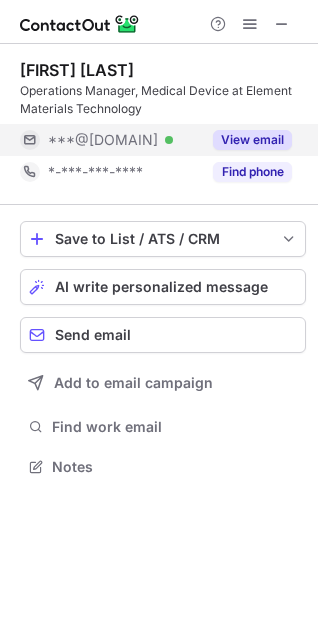 click on "View email" at bounding box center (252, 140) 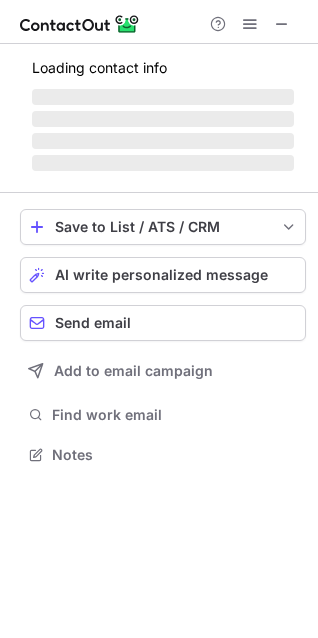 scroll, scrollTop: 441, scrollLeft: 318, axis: both 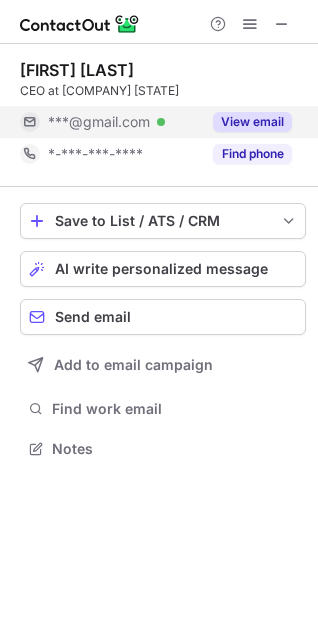 click on "View email" at bounding box center (252, 122) 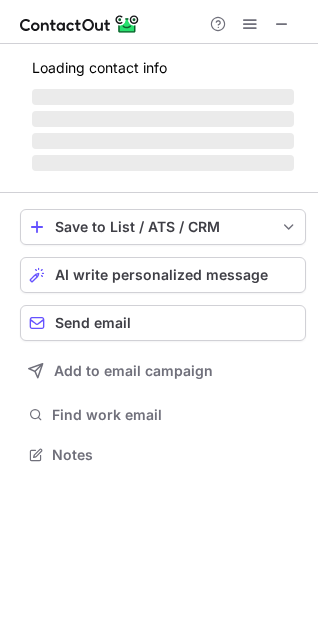 scroll, scrollTop: 441, scrollLeft: 318, axis: both 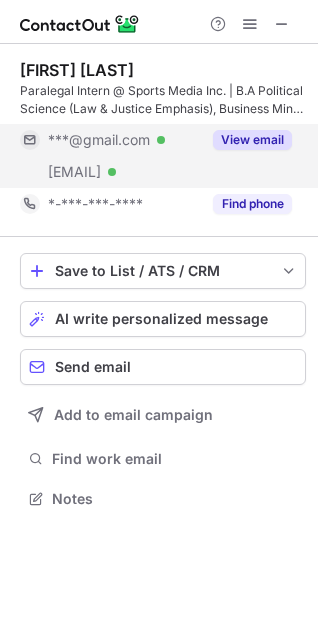 click on "View email" at bounding box center [246, 140] 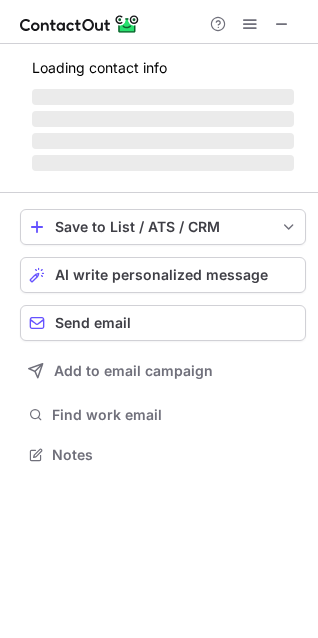 scroll, scrollTop: 441, scrollLeft: 318, axis: both 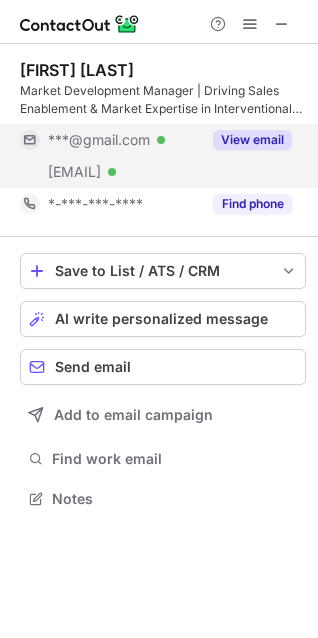 click on "View email" at bounding box center (252, 140) 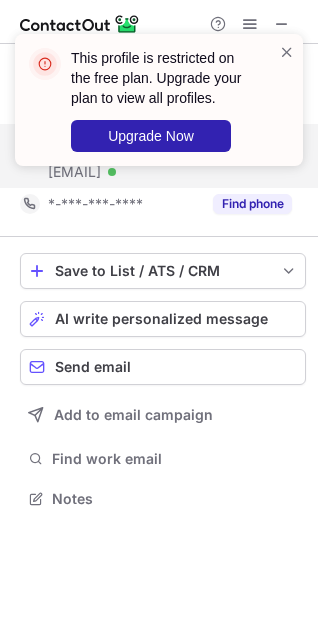 scroll, scrollTop: 441, scrollLeft: 318, axis: both 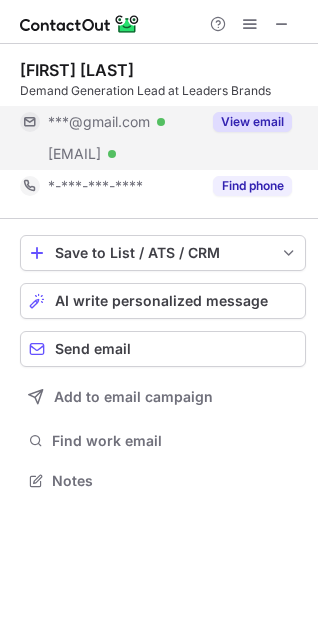click on "View email" at bounding box center [252, 122] 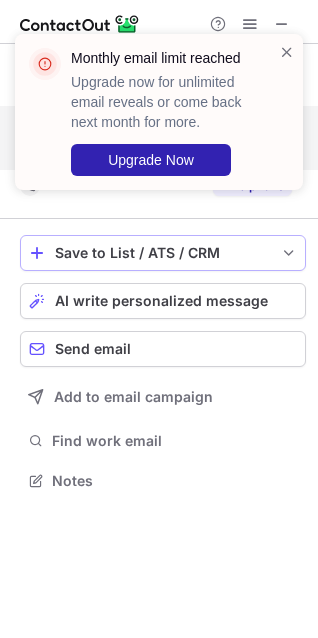scroll, scrollTop: 441, scrollLeft: 318, axis: both 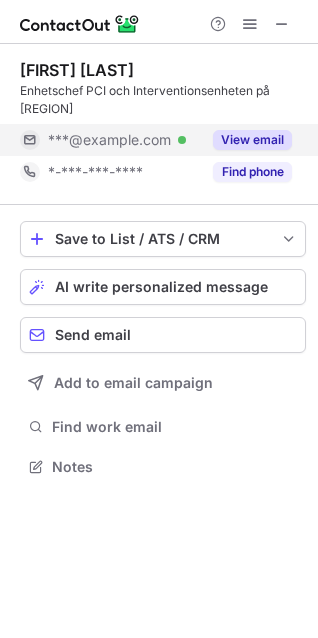 click on "View email" at bounding box center (252, 140) 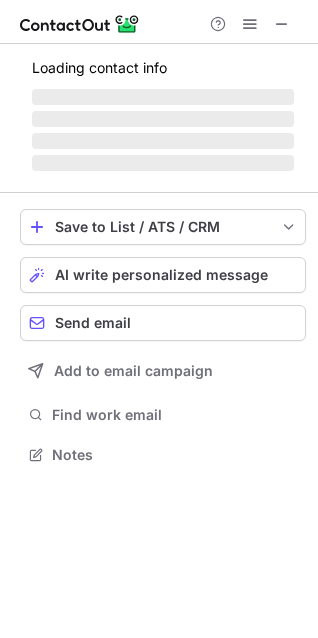 scroll, scrollTop: 441, scrollLeft: 318, axis: both 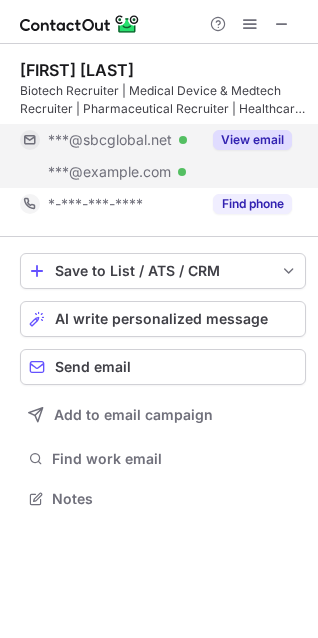 click on "View email" at bounding box center [252, 140] 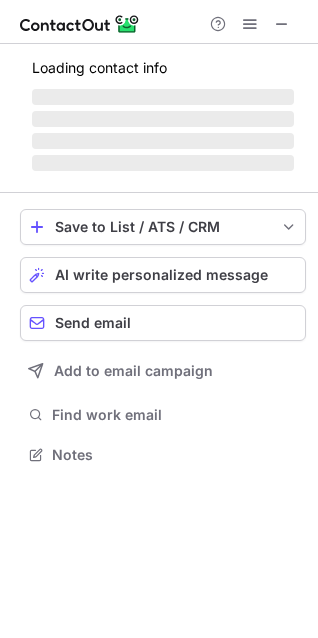 scroll, scrollTop: 441, scrollLeft: 318, axis: both 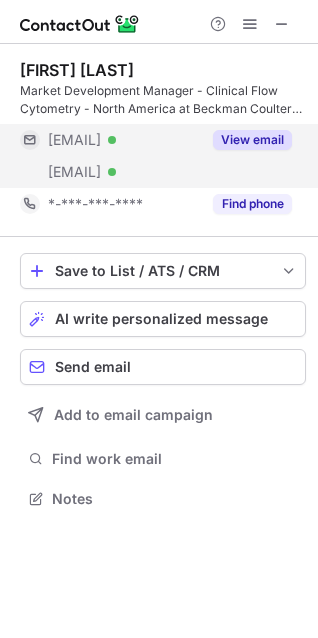 click on "View email" at bounding box center (252, 140) 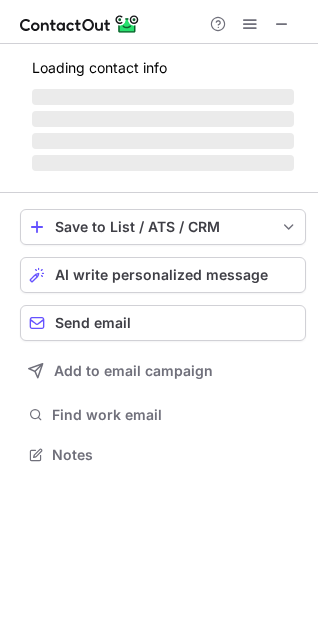 scroll, scrollTop: 441, scrollLeft: 318, axis: both 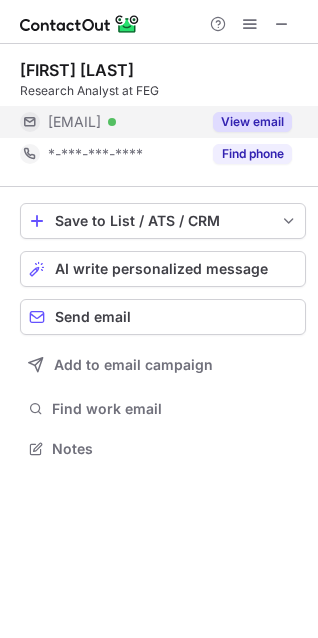 click on "View email" at bounding box center [252, 122] 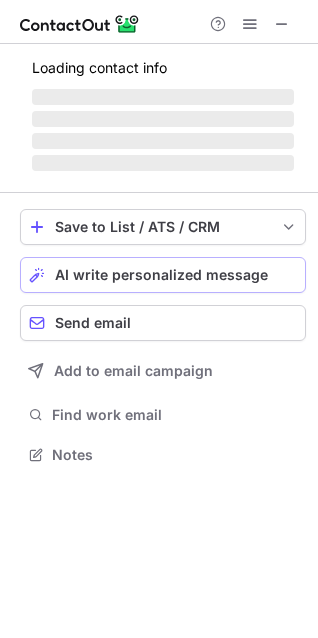 scroll, scrollTop: 435, scrollLeft: 318, axis: both 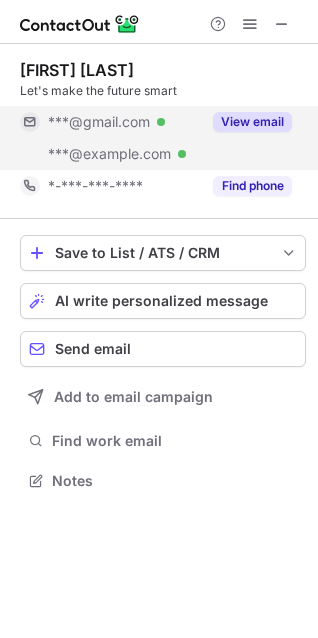 click on "View email" at bounding box center [252, 122] 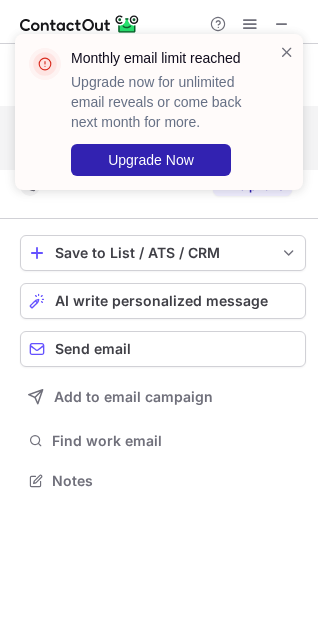 scroll, scrollTop: 441, scrollLeft: 318, axis: both 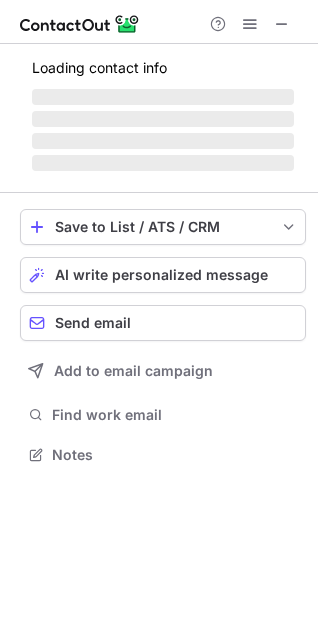 click on "‌" at bounding box center (163, 119) 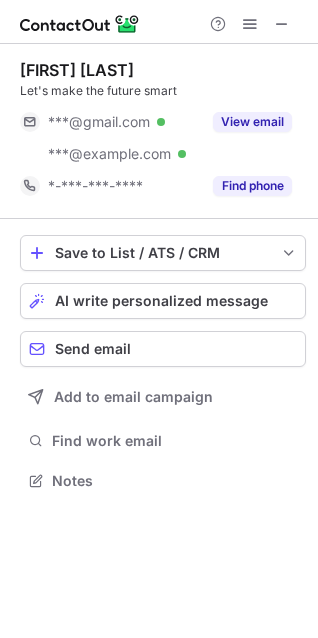 scroll, scrollTop: 10, scrollLeft: 10, axis: both 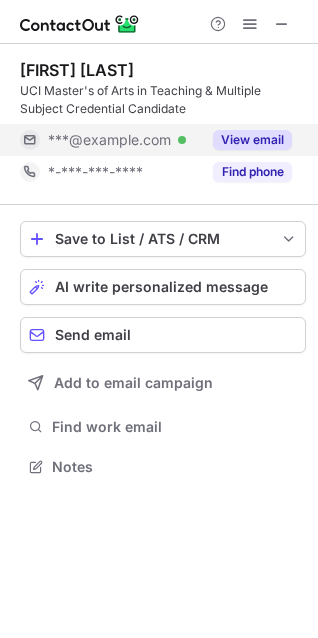 click on "View email" at bounding box center (252, 140) 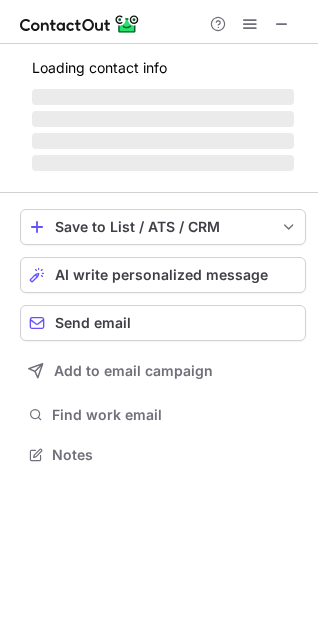 scroll, scrollTop: 441, scrollLeft: 318, axis: both 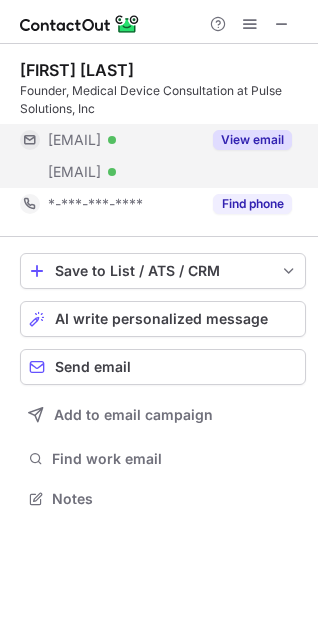 click on "View email" at bounding box center [252, 140] 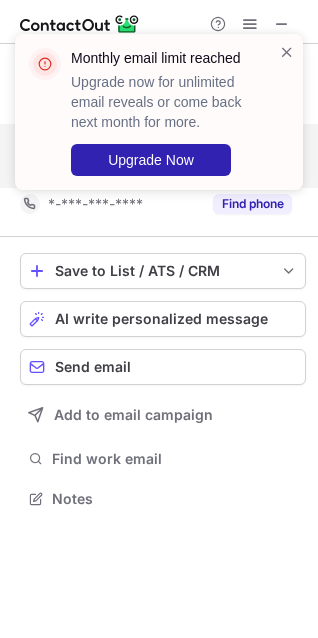 scroll, scrollTop: 441, scrollLeft: 318, axis: both 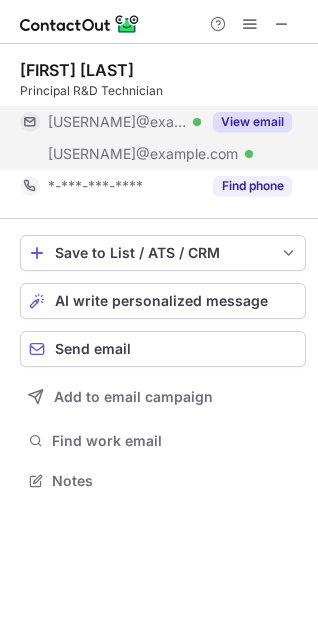 click on "View email" at bounding box center [252, 122] 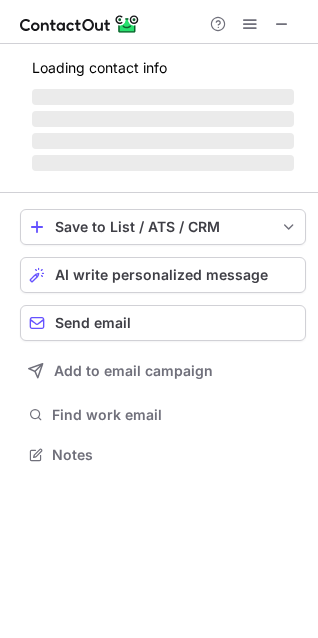 scroll, scrollTop: 441, scrollLeft: 318, axis: both 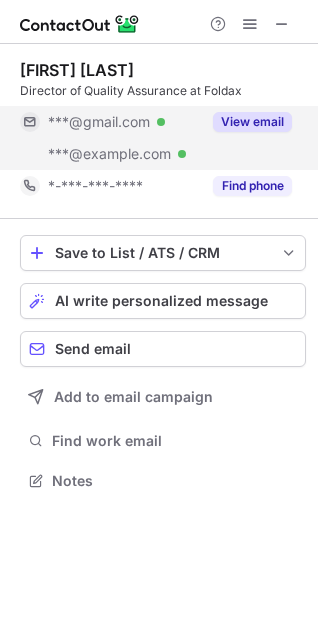 click on "View email" at bounding box center [252, 122] 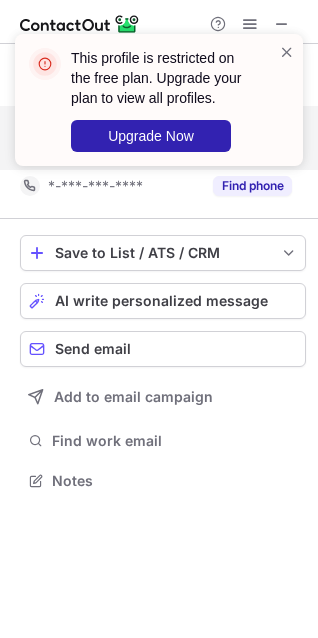 scroll, scrollTop: 441, scrollLeft: 318, axis: both 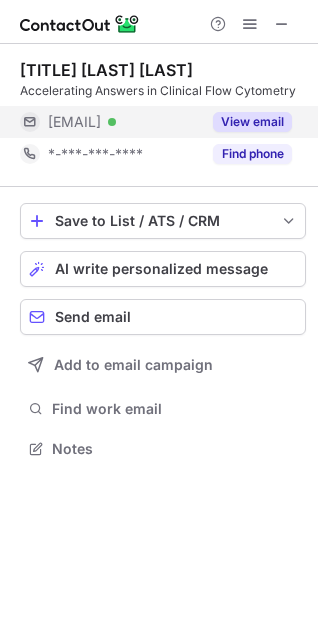 click on "View email" at bounding box center [252, 122] 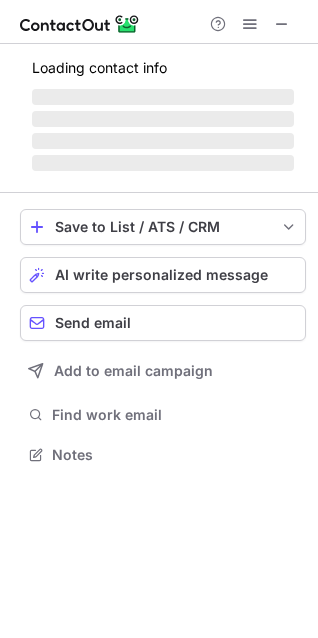 scroll, scrollTop: 441, scrollLeft: 318, axis: both 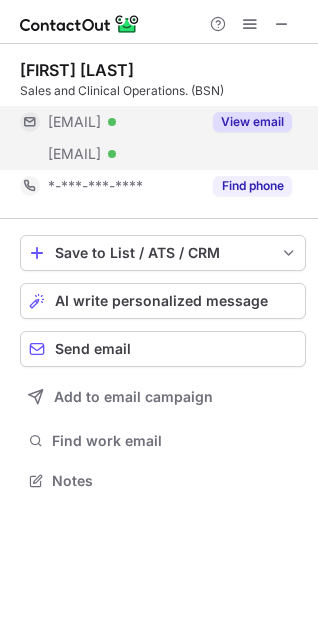 click on "View email" at bounding box center (252, 122) 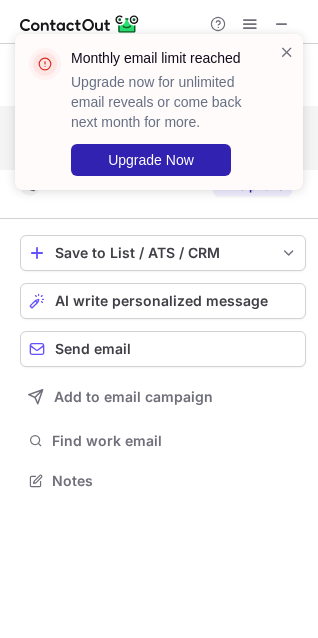 scroll, scrollTop: 441, scrollLeft: 318, axis: both 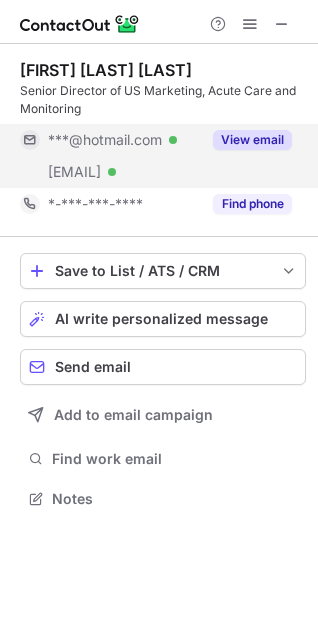 click on "View email" at bounding box center [252, 140] 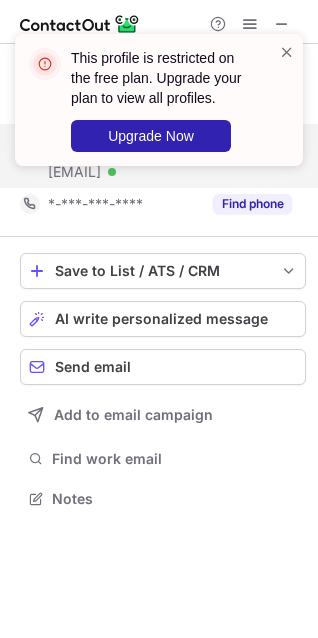 scroll, scrollTop: 441, scrollLeft: 318, axis: both 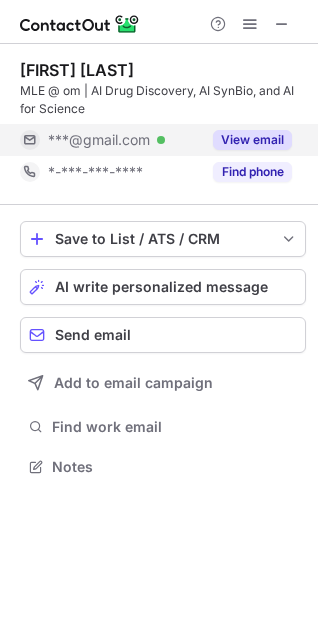 click on "View email" at bounding box center (252, 140) 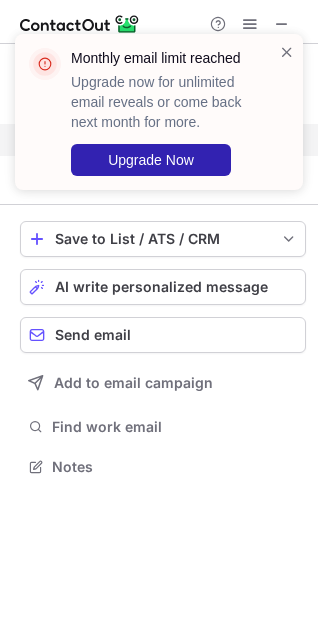 scroll, scrollTop: 441, scrollLeft: 318, axis: both 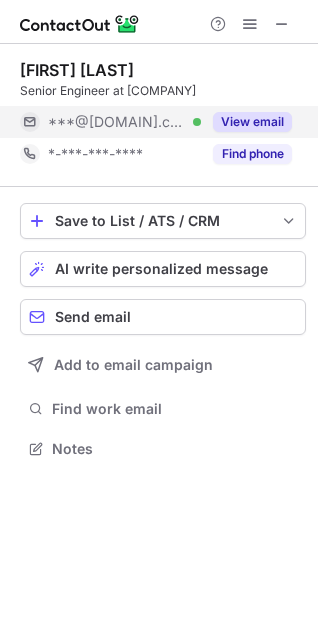 click on "View email" at bounding box center (252, 122) 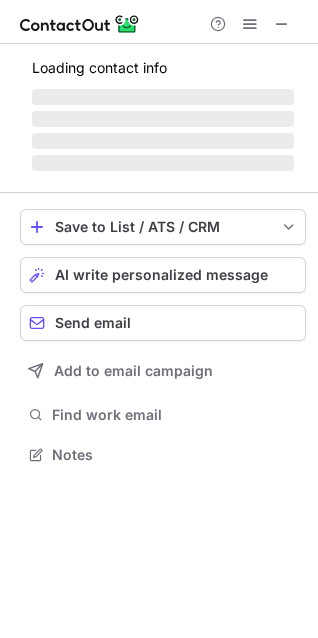 scroll, scrollTop: 435, scrollLeft: 318, axis: both 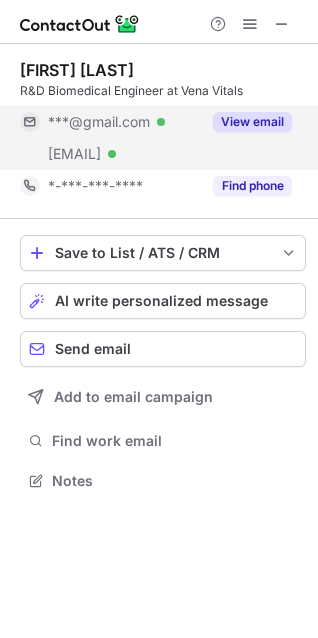 click on "View email" at bounding box center (246, 122) 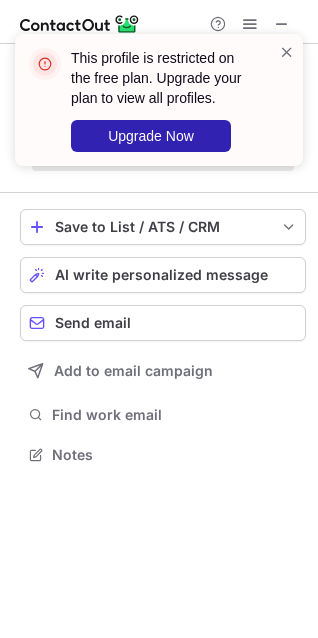 scroll, scrollTop: 441, scrollLeft: 318, axis: both 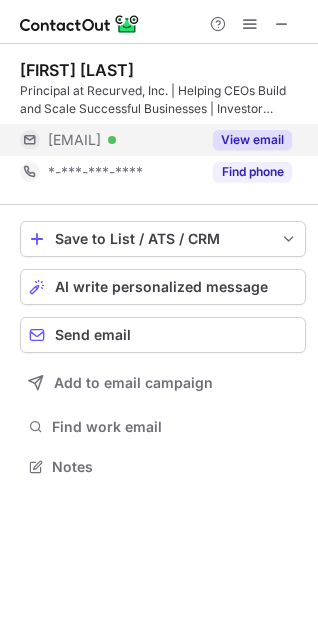 click on "View email" at bounding box center [252, 140] 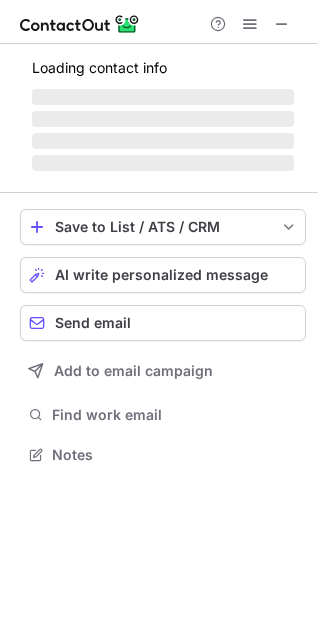 scroll, scrollTop: 441, scrollLeft: 318, axis: both 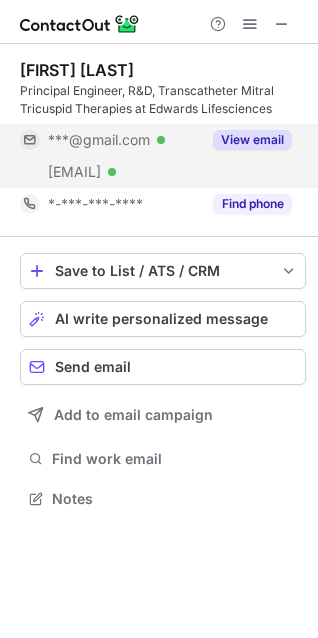 click on "View email" at bounding box center (252, 140) 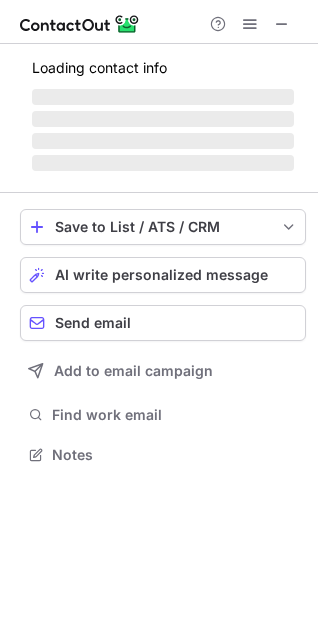 scroll, scrollTop: 441, scrollLeft: 318, axis: both 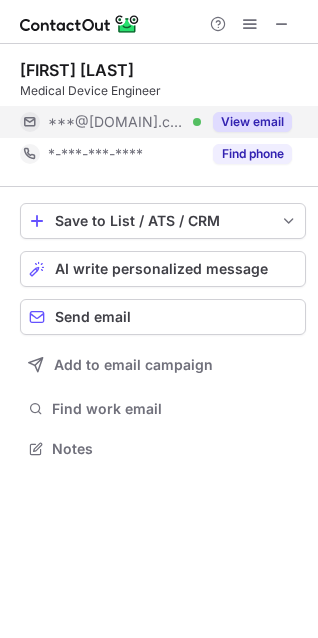 click on "View email" at bounding box center (252, 122) 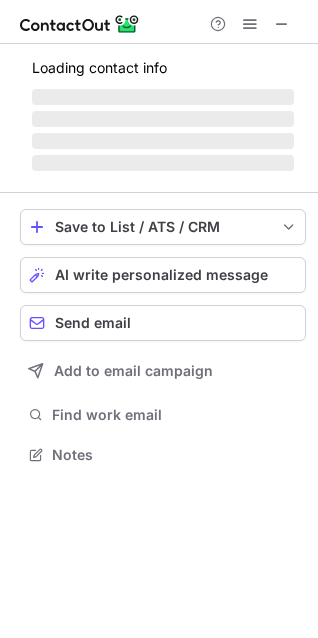 scroll, scrollTop: 435, scrollLeft: 318, axis: both 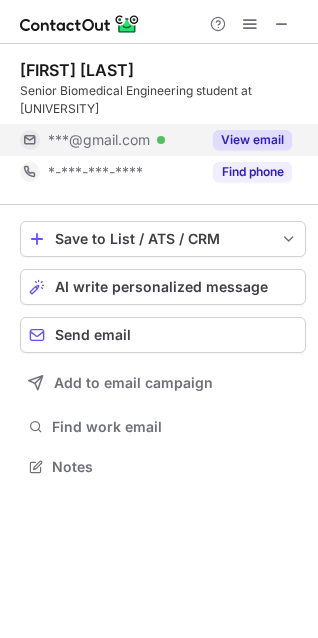 click on "View email" at bounding box center [252, 140] 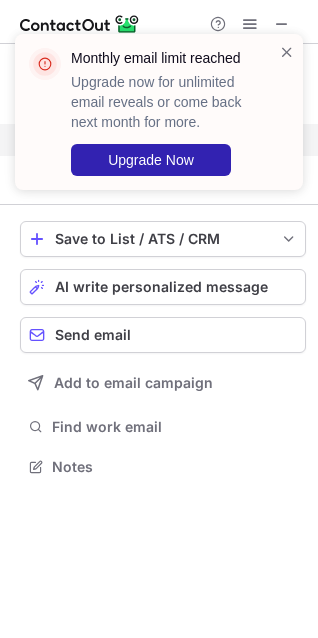 scroll, scrollTop: 441, scrollLeft: 318, axis: both 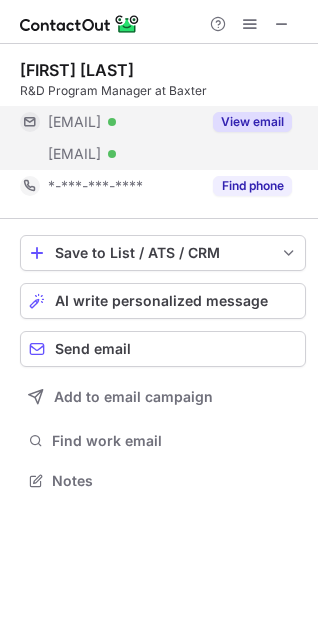click on "View email" at bounding box center (246, 122) 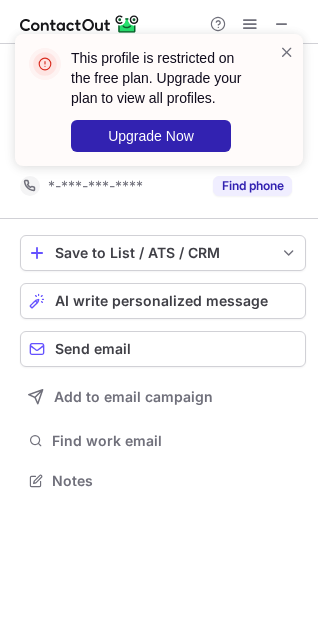 scroll, scrollTop: 441, scrollLeft: 318, axis: both 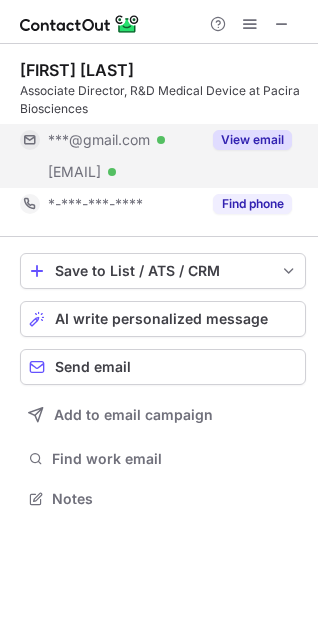 click on "View email" at bounding box center (252, 140) 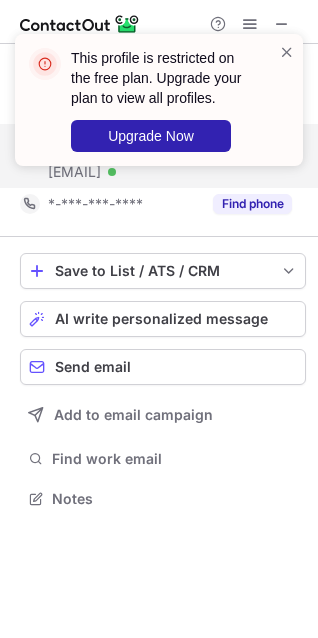scroll, scrollTop: 441, scrollLeft: 318, axis: both 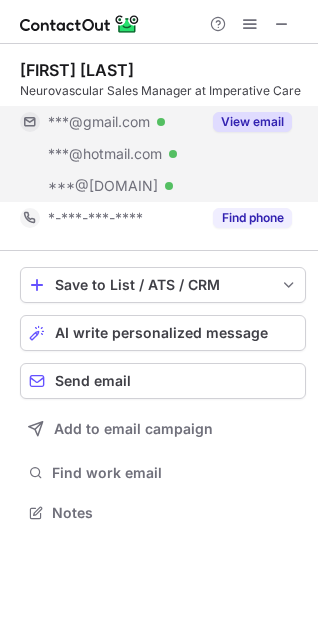 click on "View email" at bounding box center [252, 122] 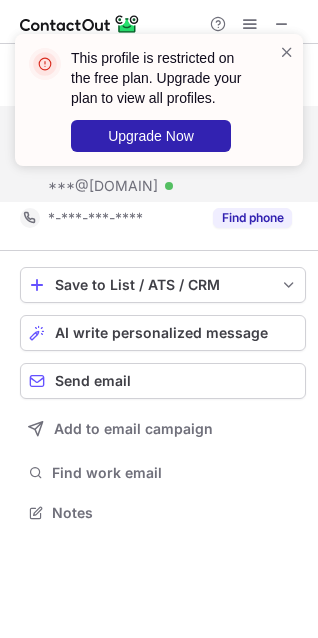 scroll, scrollTop: 441, scrollLeft: 318, axis: both 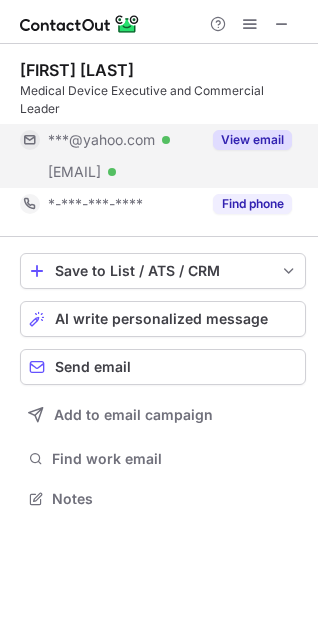 click on "View email" at bounding box center [252, 140] 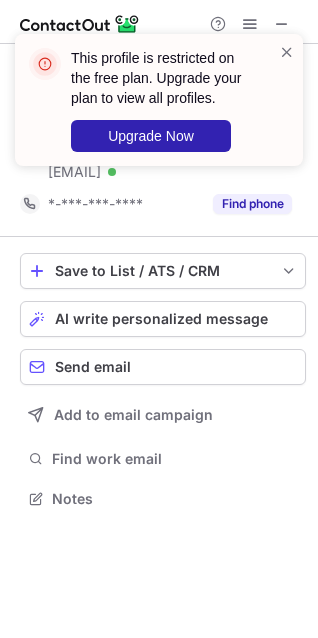 scroll, scrollTop: 441, scrollLeft: 318, axis: both 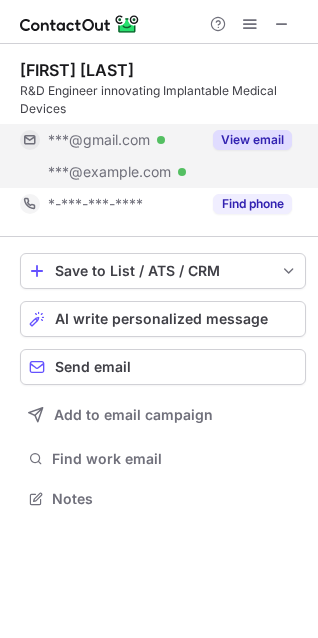 click on "View email" at bounding box center [252, 140] 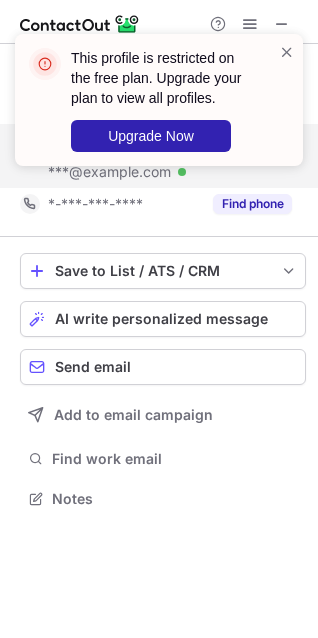 scroll, scrollTop: 441, scrollLeft: 318, axis: both 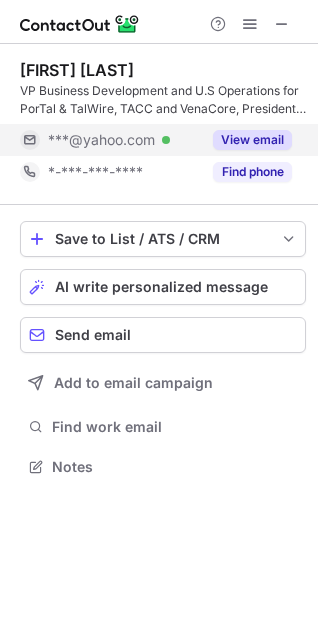 click on "View email" at bounding box center (252, 140) 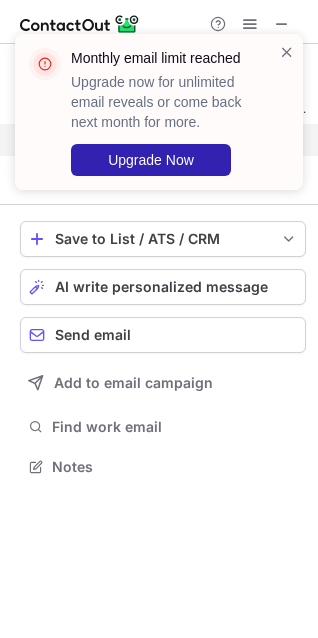 scroll, scrollTop: 441, scrollLeft: 318, axis: both 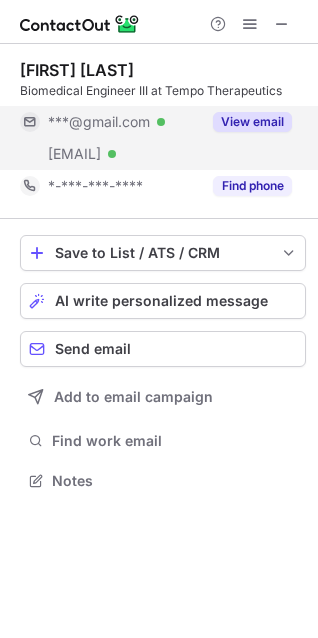 click on "View email" at bounding box center (252, 122) 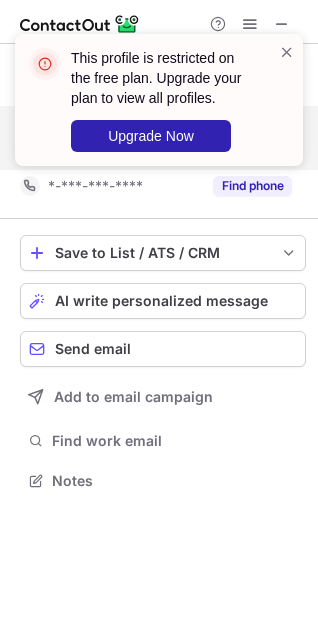 scroll, scrollTop: 441, scrollLeft: 318, axis: both 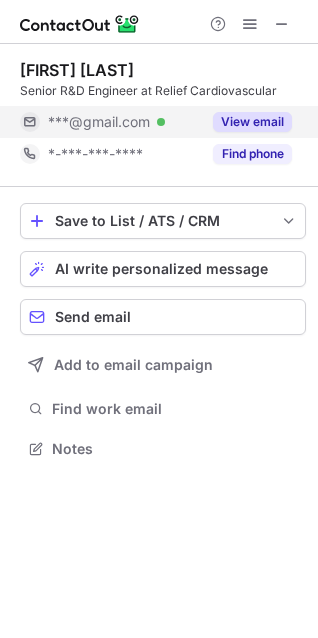 click on "View email" at bounding box center [252, 122] 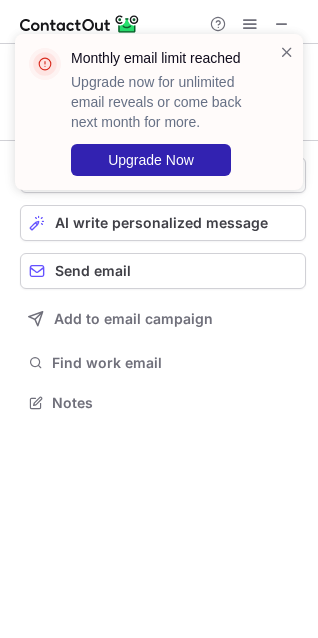 scroll, scrollTop: 441, scrollLeft: 318, axis: both 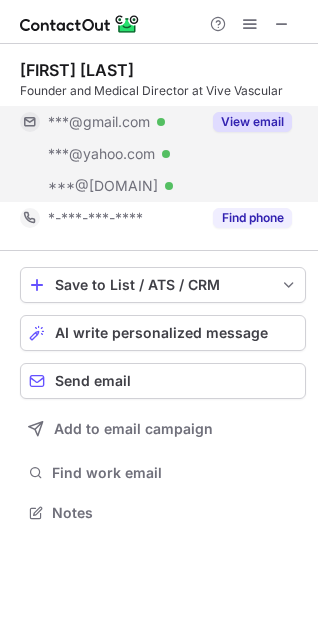 click on "View email" at bounding box center (252, 122) 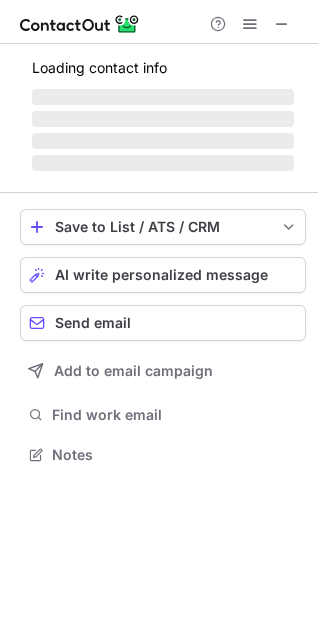 scroll, scrollTop: 441, scrollLeft: 318, axis: both 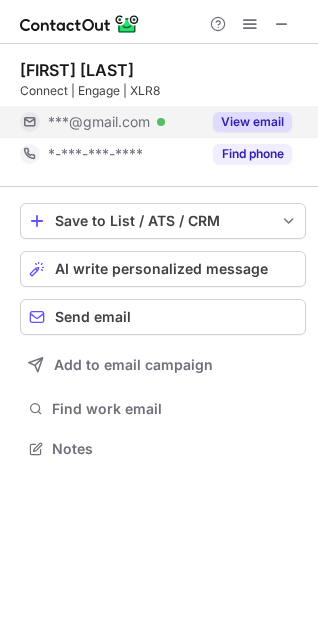 click on "View email" at bounding box center [252, 122] 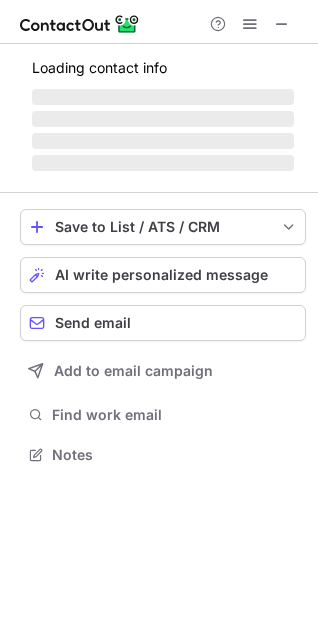 scroll, scrollTop: 441, scrollLeft: 318, axis: both 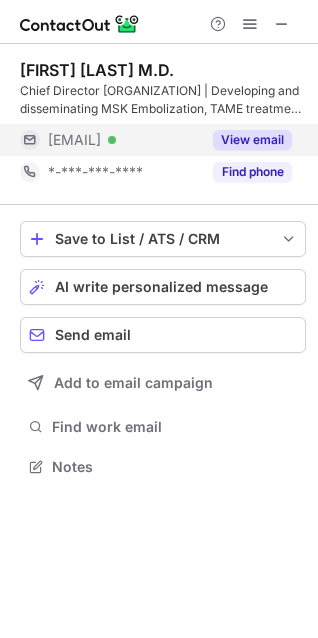 click on "View email" at bounding box center (252, 140) 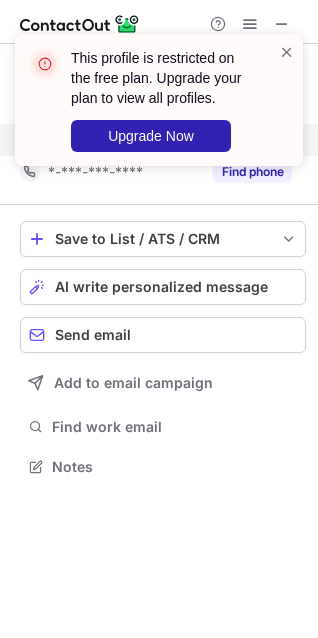 scroll, scrollTop: 441, scrollLeft: 318, axis: both 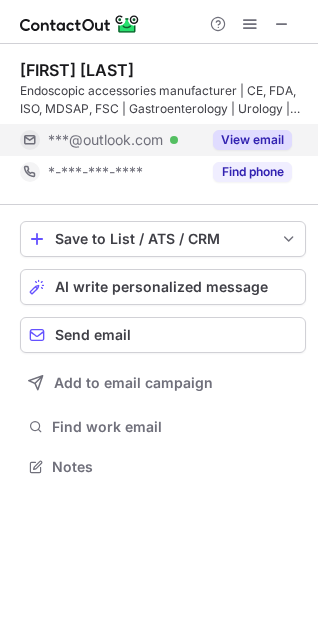 click on "View email" at bounding box center (252, 140) 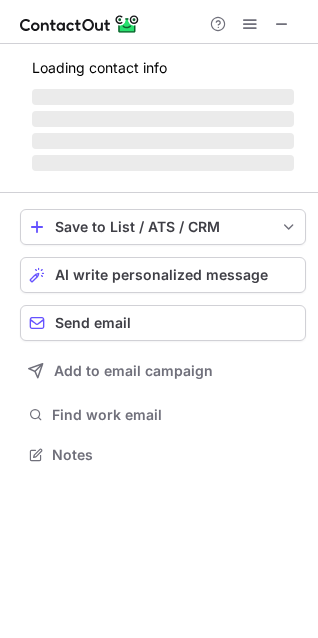 scroll, scrollTop: 441, scrollLeft: 318, axis: both 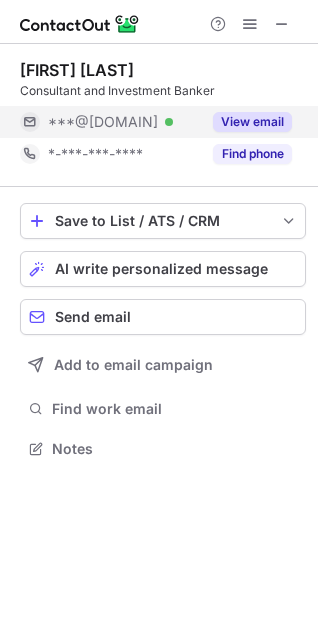click on "View email" at bounding box center (252, 122) 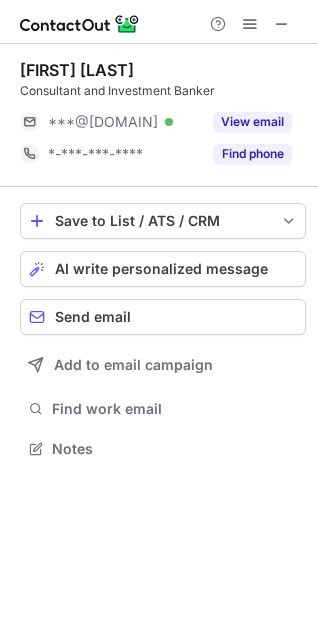 scroll, scrollTop: 435, scrollLeft: 318, axis: both 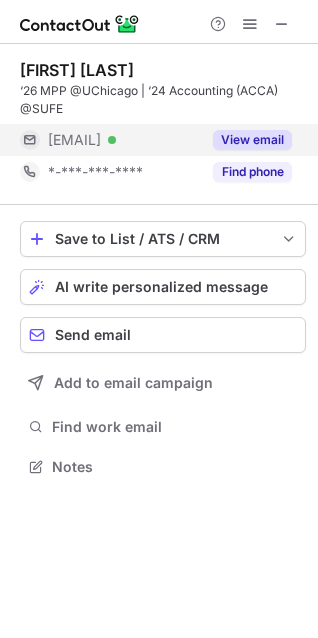 click on "View email" at bounding box center [252, 140] 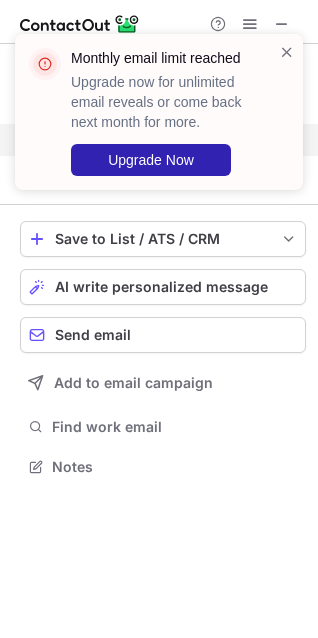 scroll, scrollTop: 441, scrollLeft: 318, axis: both 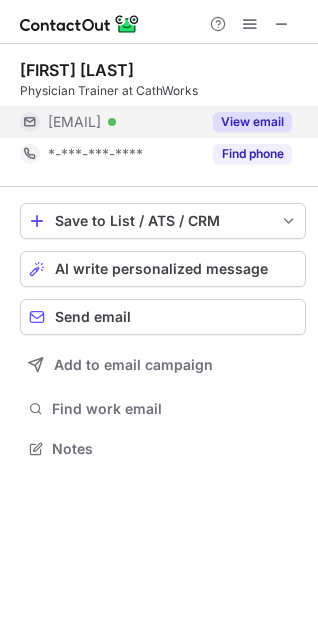 click on "View email" at bounding box center [252, 122] 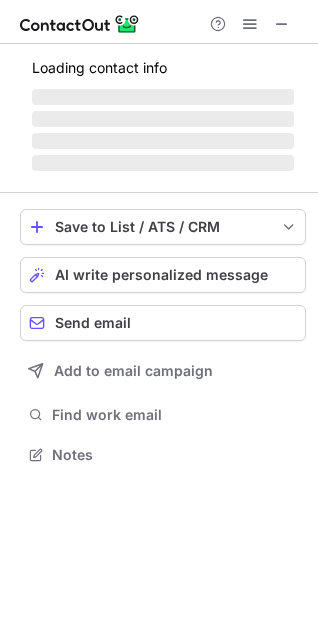 scroll, scrollTop: 435, scrollLeft: 318, axis: both 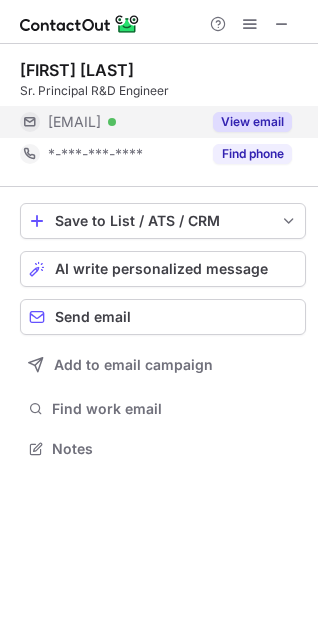 click on "View email" at bounding box center [252, 122] 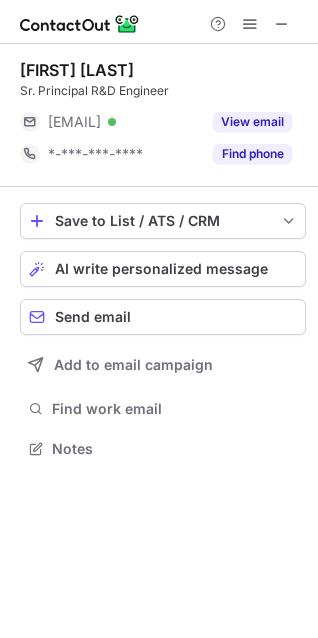 scroll, scrollTop: 435, scrollLeft: 318, axis: both 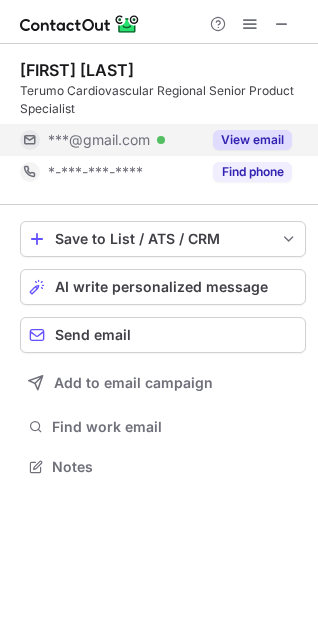 click on "View email" at bounding box center [252, 140] 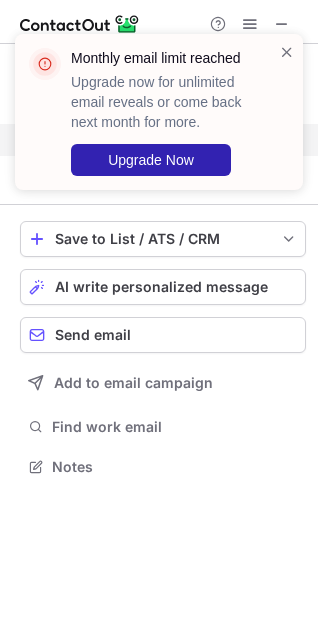 scroll, scrollTop: 441, scrollLeft: 318, axis: both 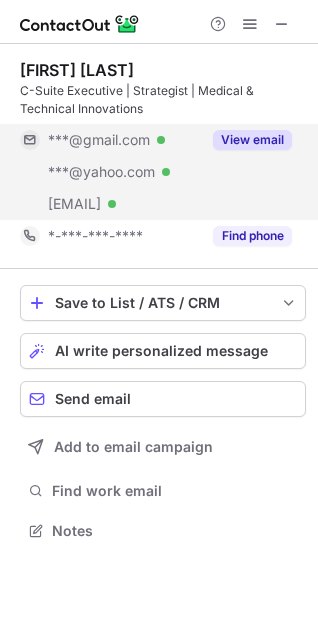 click on "View email" at bounding box center [252, 140] 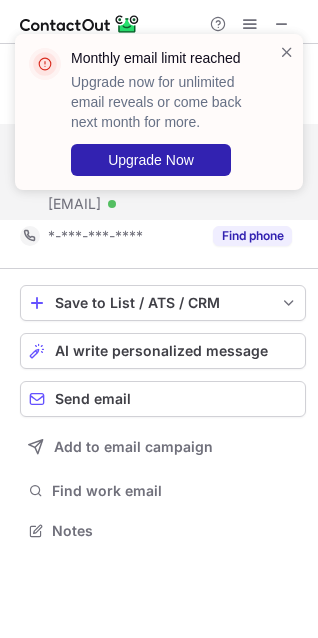 scroll, scrollTop: 441, scrollLeft: 318, axis: both 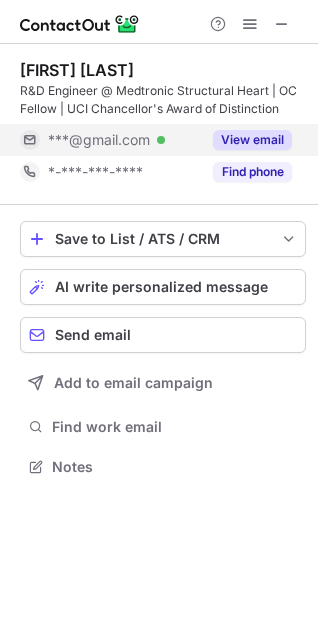 click on "View email" at bounding box center [252, 140] 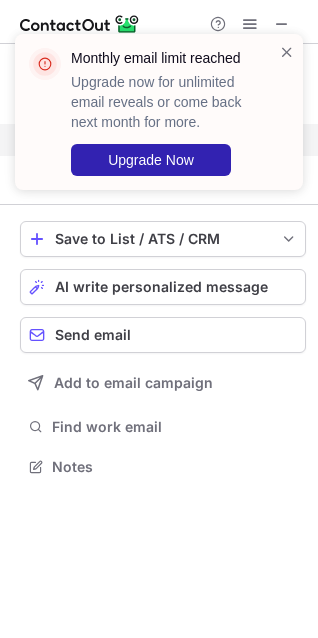 scroll, scrollTop: 441, scrollLeft: 318, axis: both 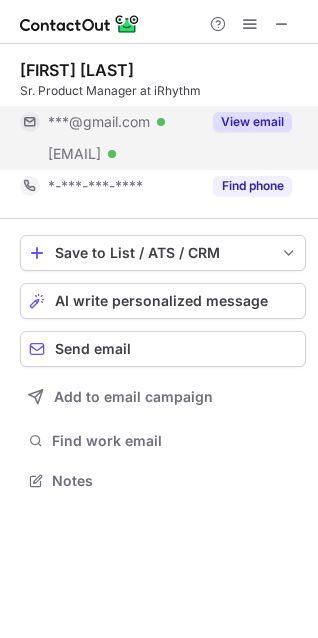 drag, startPoint x: 260, startPoint y: 117, endPoint x: 235, endPoint y: 123, distance: 25.70992 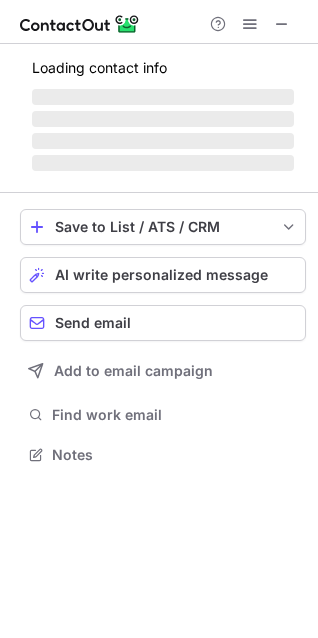 scroll, scrollTop: 441, scrollLeft: 318, axis: both 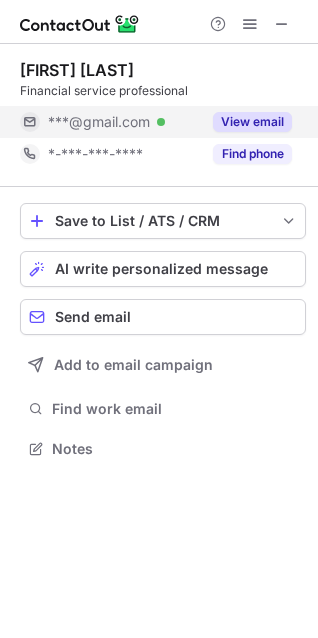 click on "View email" at bounding box center (252, 122) 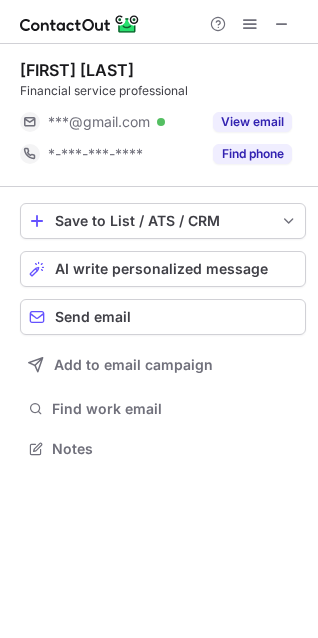scroll, scrollTop: 435, scrollLeft: 318, axis: both 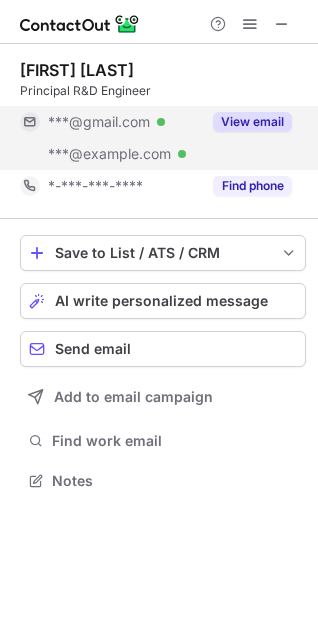 click on "View email" at bounding box center (252, 122) 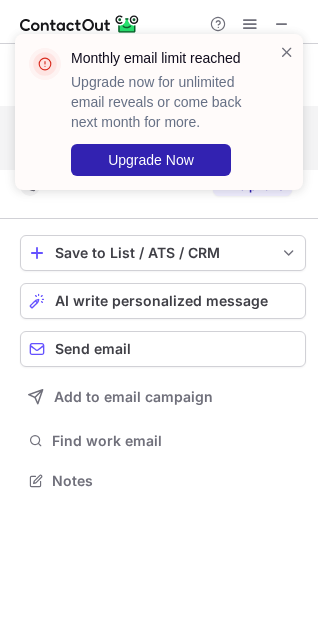 scroll, scrollTop: 441, scrollLeft: 318, axis: both 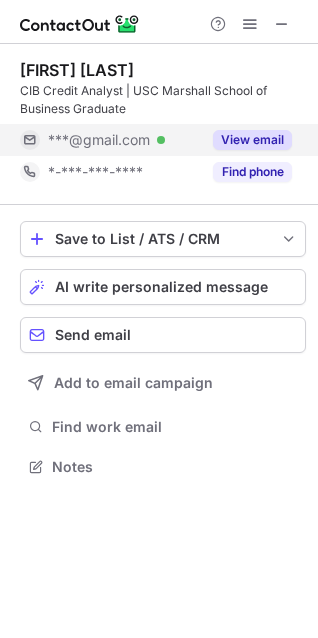 click on "View email" at bounding box center (252, 140) 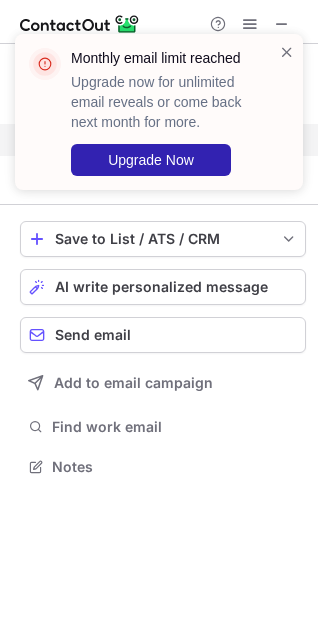 scroll, scrollTop: 441, scrollLeft: 318, axis: both 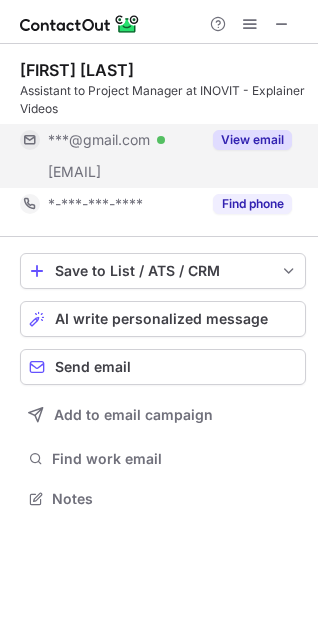 click on "View email" at bounding box center [252, 140] 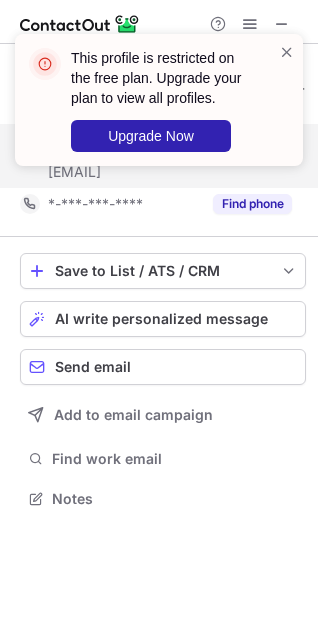 scroll, scrollTop: 441, scrollLeft: 318, axis: both 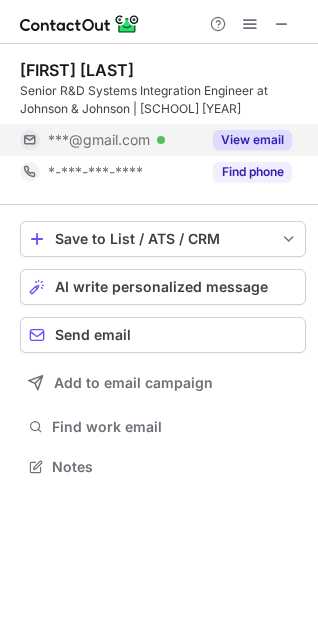 click on "View email" at bounding box center (246, 140) 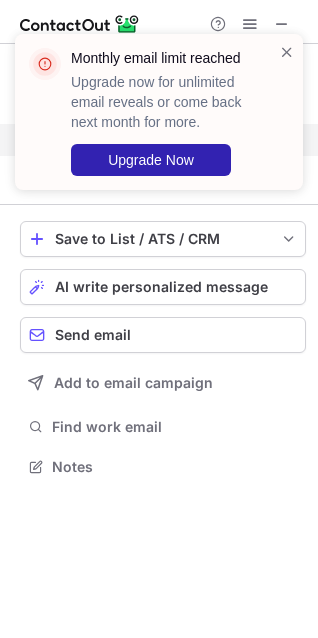 scroll, scrollTop: 441, scrollLeft: 318, axis: both 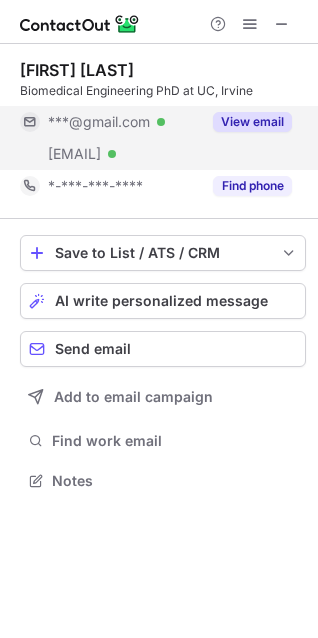 click on "View email" at bounding box center (252, 122) 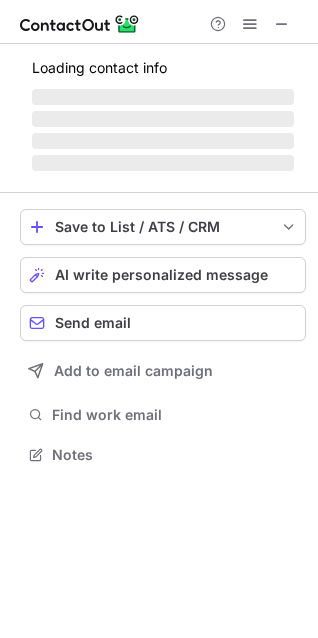 scroll, scrollTop: 441, scrollLeft: 318, axis: both 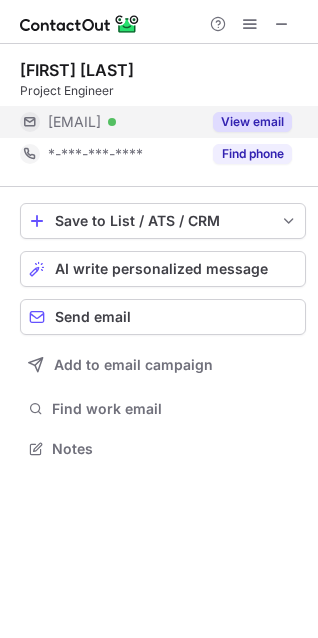 click on "View email" at bounding box center [252, 122] 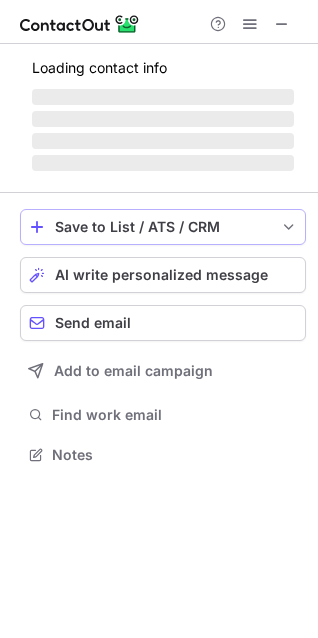 scroll, scrollTop: 435, scrollLeft: 318, axis: both 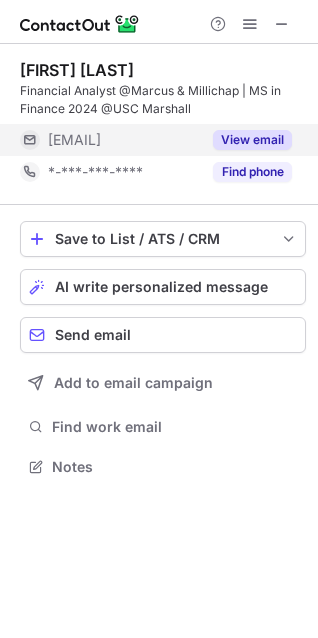 click on "View email" at bounding box center [252, 140] 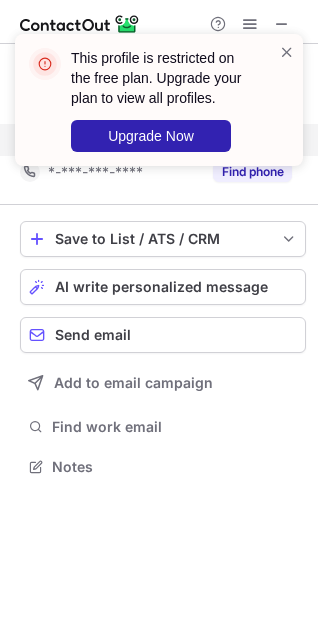 scroll, scrollTop: 441, scrollLeft: 318, axis: both 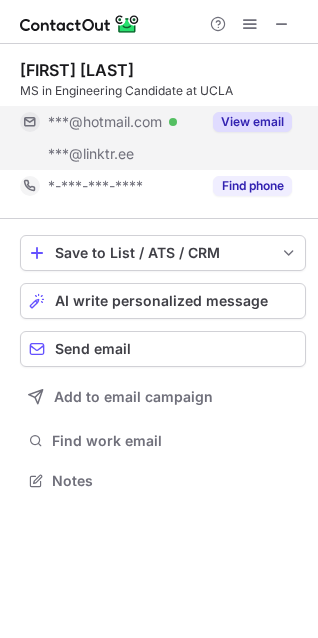click on "View email" at bounding box center [252, 122] 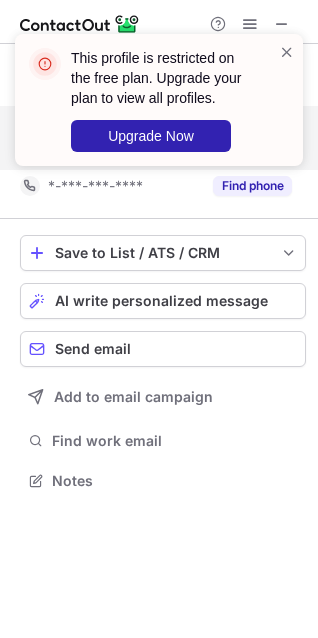 scroll, scrollTop: 441, scrollLeft: 318, axis: both 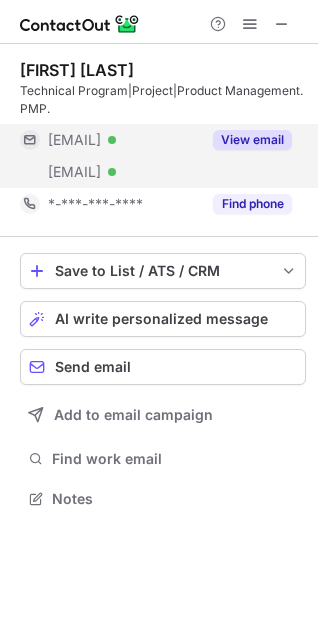click on "View email" at bounding box center (252, 140) 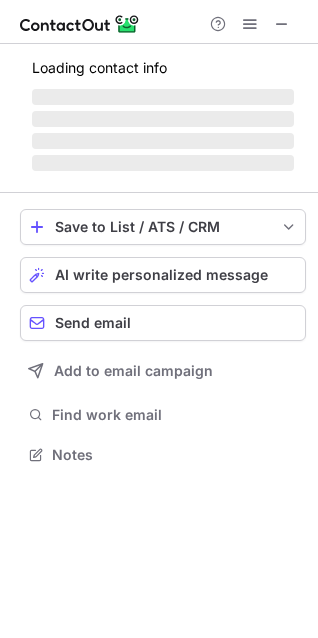 scroll, scrollTop: 441, scrollLeft: 318, axis: both 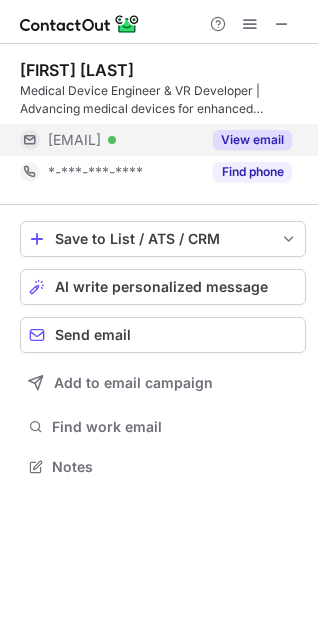 click on "View email" at bounding box center (252, 140) 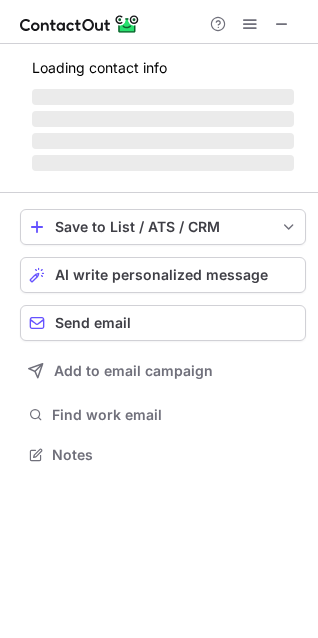 scroll, scrollTop: 441, scrollLeft: 318, axis: both 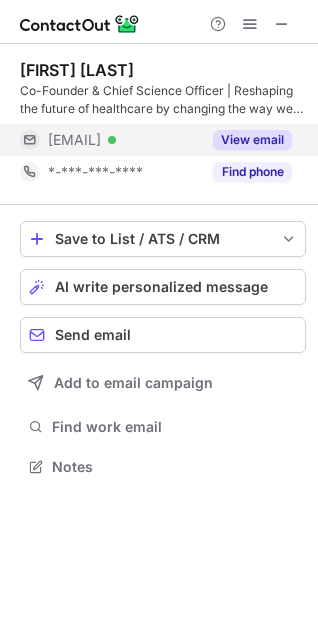 click on "View email" at bounding box center (252, 140) 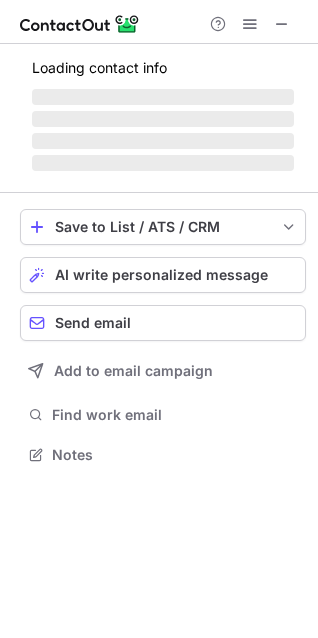 scroll, scrollTop: 441, scrollLeft: 318, axis: both 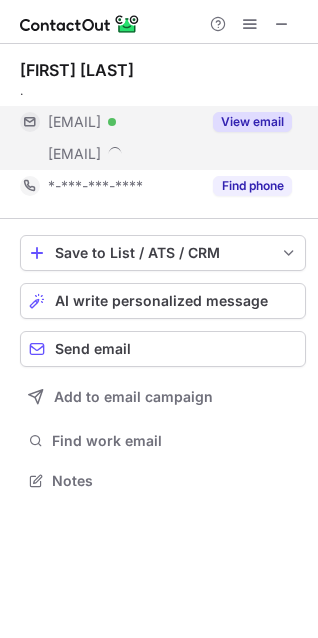 click on "View email" at bounding box center [252, 122] 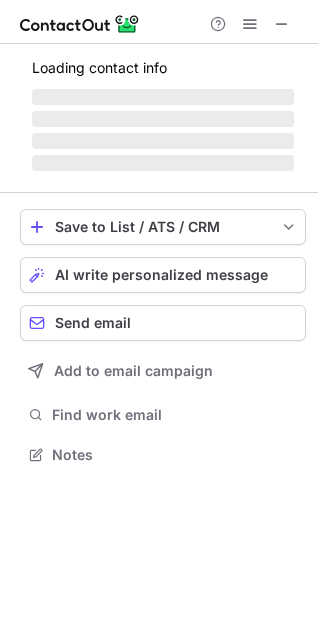 scroll, scrollTop: 441, scrollLeft: 318, axis: both 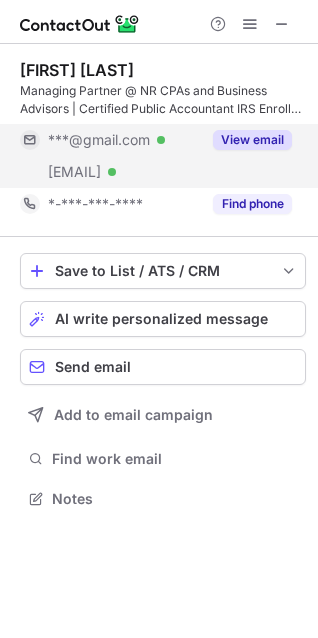 click on "View email" at bounding box center [252, 140] 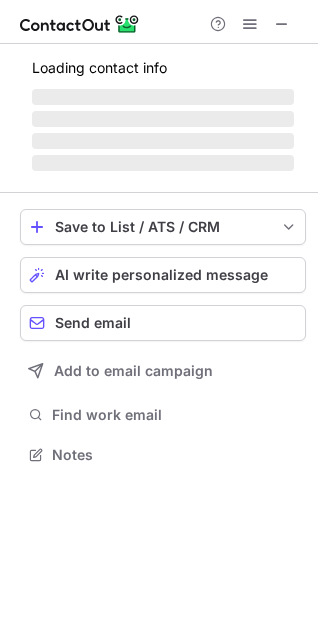 scroll, scrollTop: 441, scrollLeft: 318, axis: both 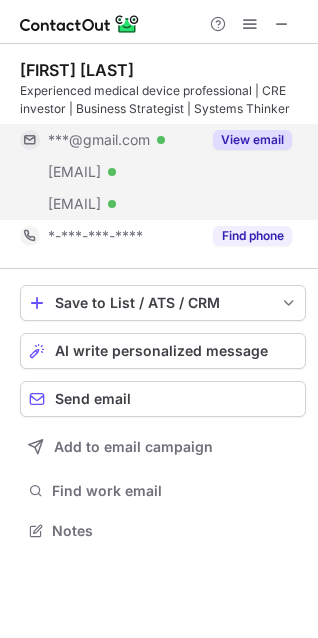 click on "View email" at bounding box center (252, 140) 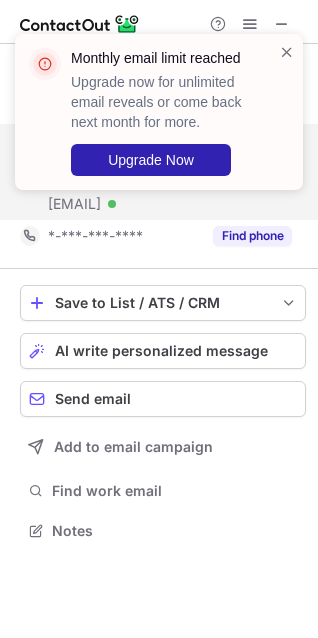 scroll, scrollTop: 441, scrollLeft: 318, axis: both 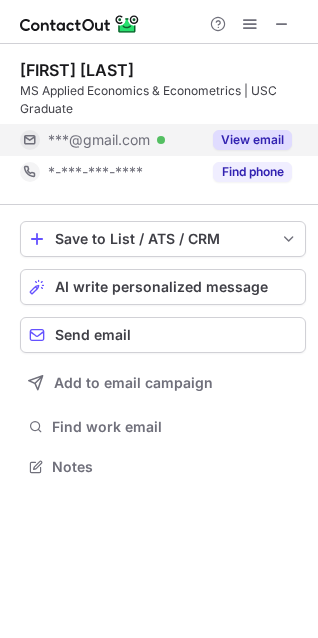 click on "View email" at bounding box center [252, 140] 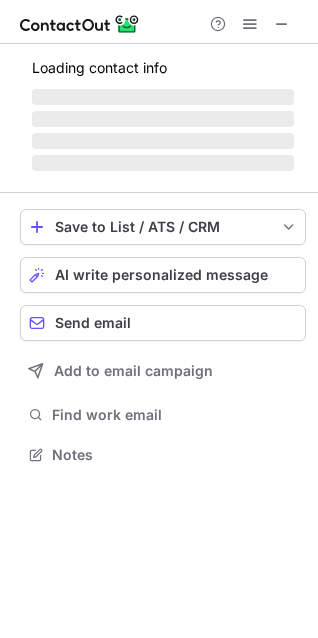 scroll, scrollTop: 441, scrollLeft: 318, axis: both 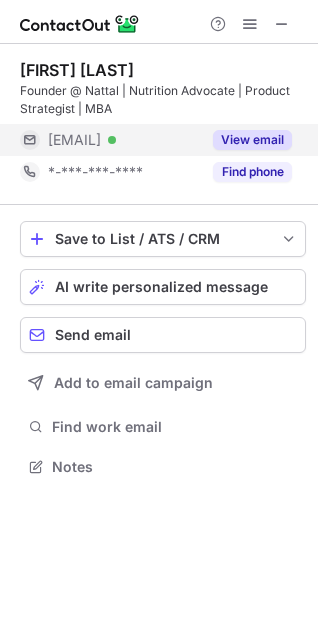 click on "View email" at bounding box center (252, 140) 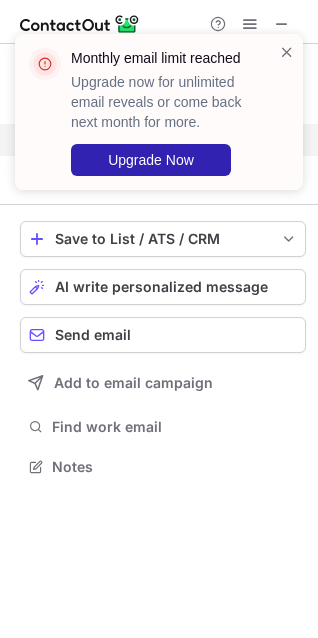 drag, startPoint x: 286, startPoint y: 47, endPoint x: 258, endPoint y: 50, distance: 28.160255 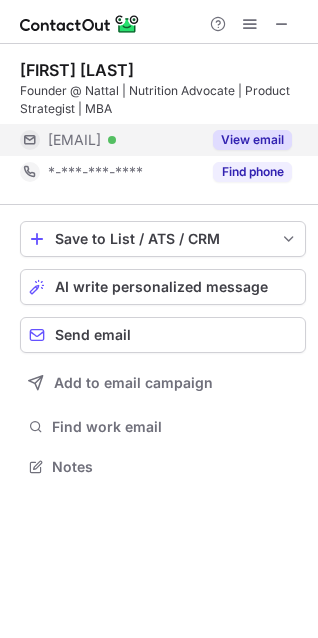 scroll, scrollTop: 441, scrollLeft: 318, axis: both 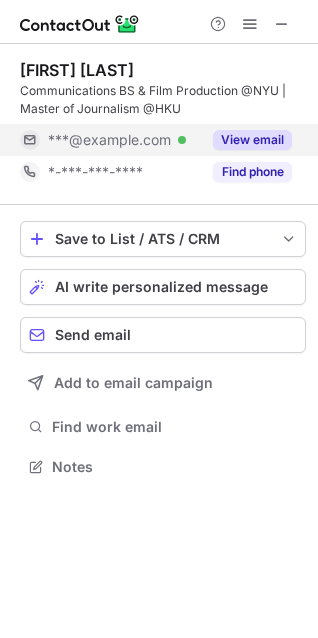 click on "View email" at bounding box center (252, 140) 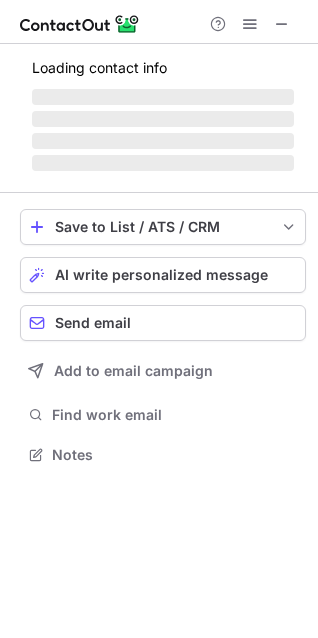 scroll, scrollTop: 441, scrollLeft: 318, axis: both 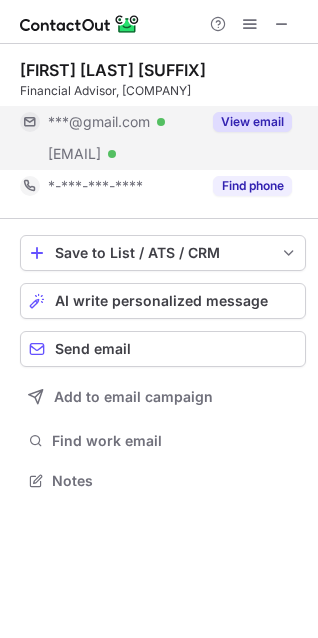 click on "View email" at bounding box center [252, 122] 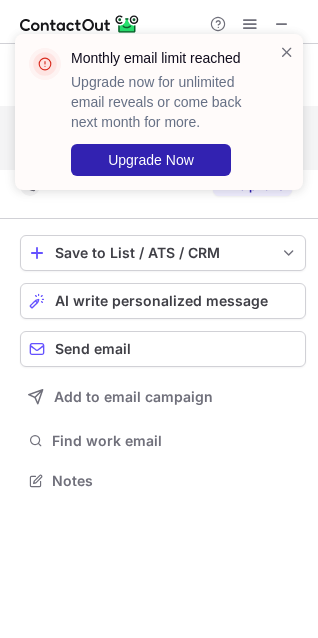 scroll, scrollTop: 441, scrollLeft: 318, axis: both 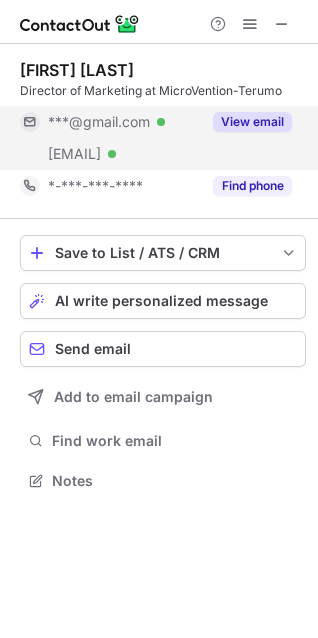 click on "View email" at bounding box center [252, 122] 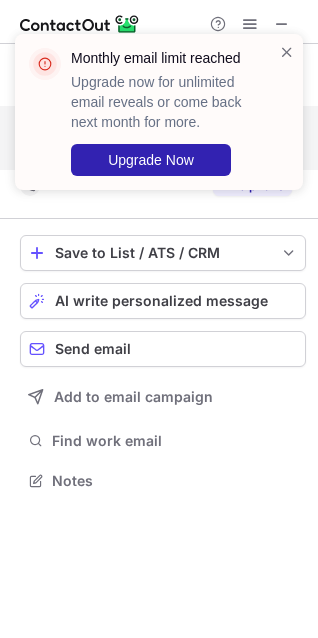 scroll, scrollTop: 441, scrollLeft: 318, axis: both 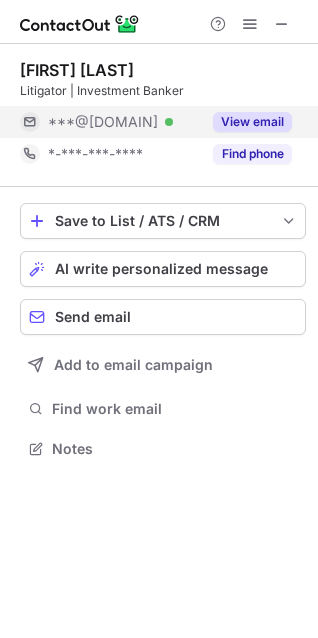 click on "View email" at bounding box center (252, 122) 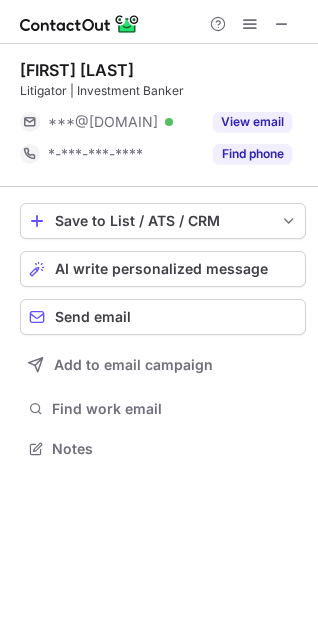 scroll, scrollTop: 435, scrollLeft: 318, axis: both 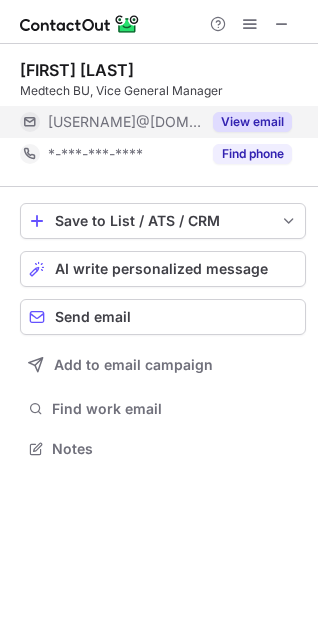 click on "View email" at bounding box center [252, 122] 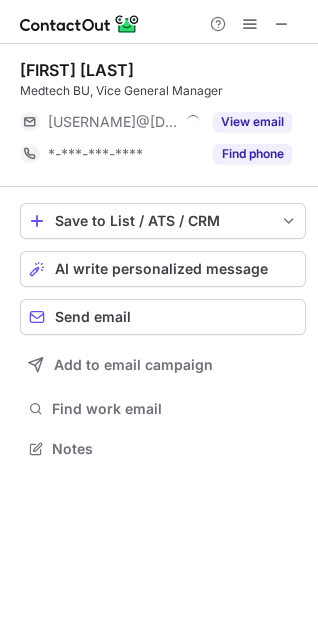 scroll, scrollTop: 435, scrollLeft: 318, axis: both 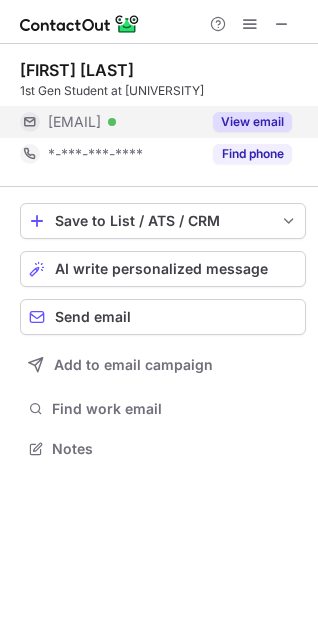 click on "View email" at bounding box center [252, 122] 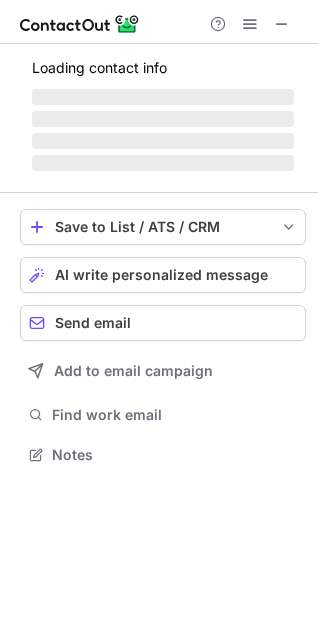 scroll, scrollTop: 441, scrollLeft: 318, axis: both 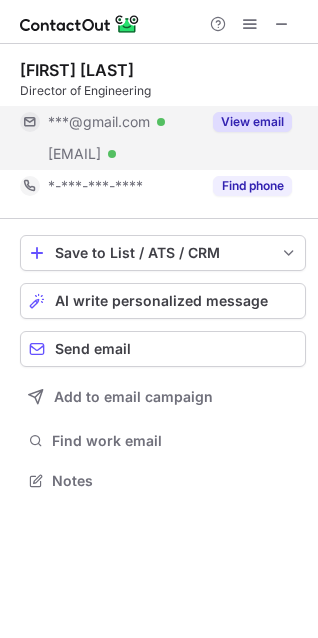click on "View email" at bounding box center (252, 122) 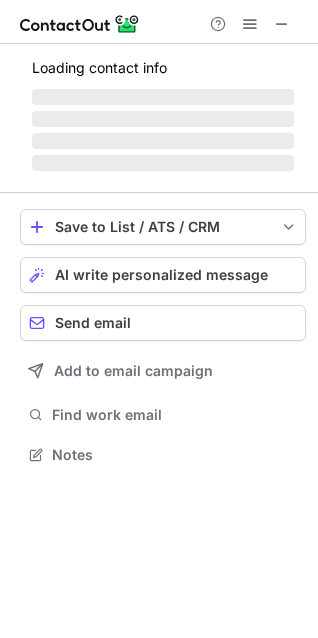 scroll, scrollTop: 441, scrollLeft: 318, axis: both 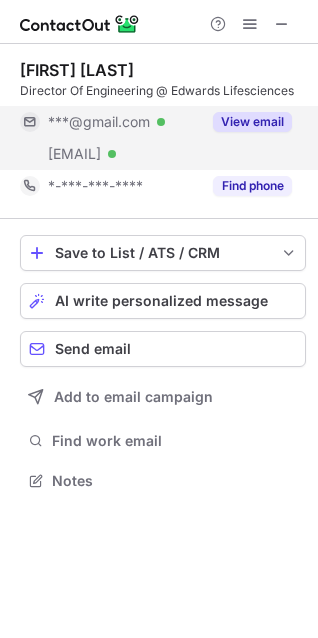 click on "View email" at bounding box center (252, 122) 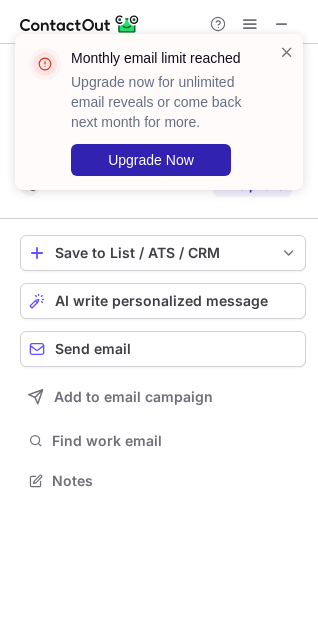 scroll, scrollTop: 441, scrollLeft: 318, axis: both 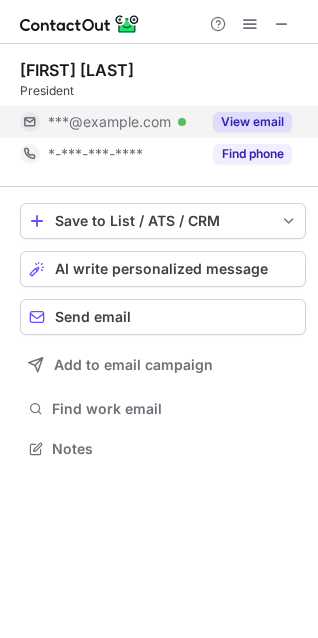 click on "View email" at bounding box center (252, 122) 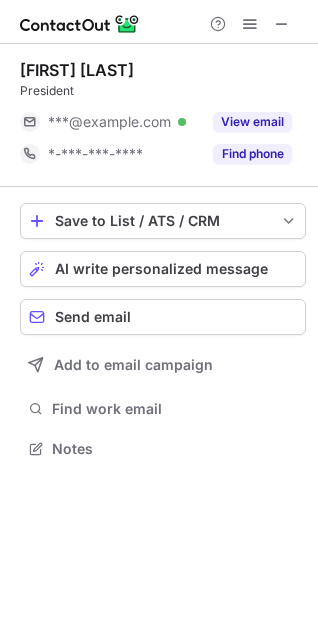 scroll, scrollTop: 435, scrollLeft: 318, axis: both 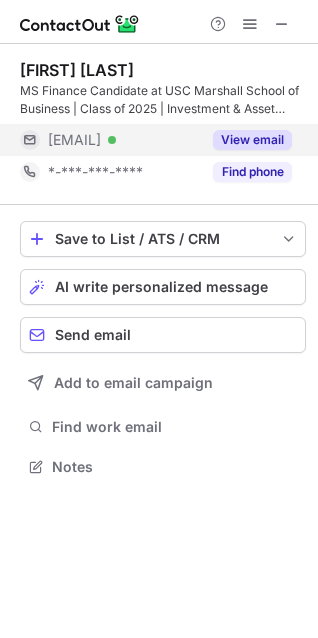 click on "View email" at bounding box center (252, 140) 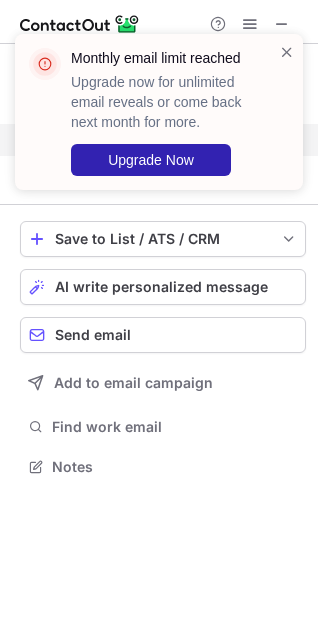 scroll, scrollTop: 441, scrollLeft: 318, axis: both 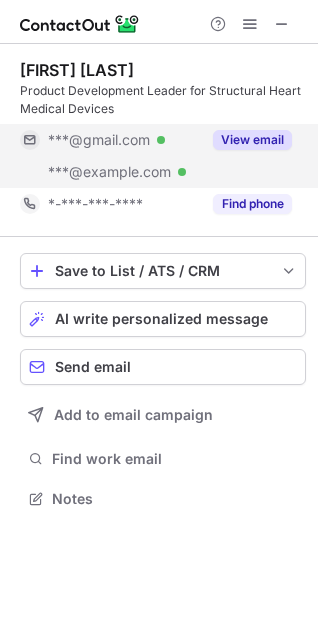click on "View email" at bounding box center (252, 140) 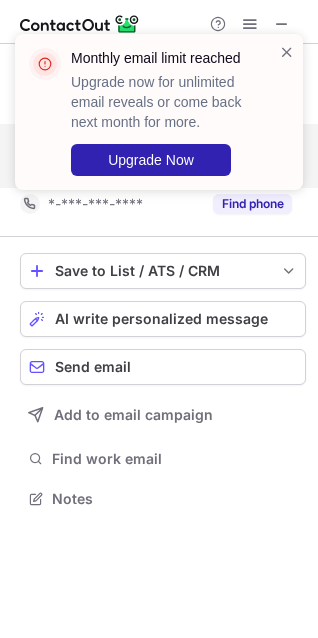 scroll, scrollTop: 441, scrollLeft: 318, axis: both 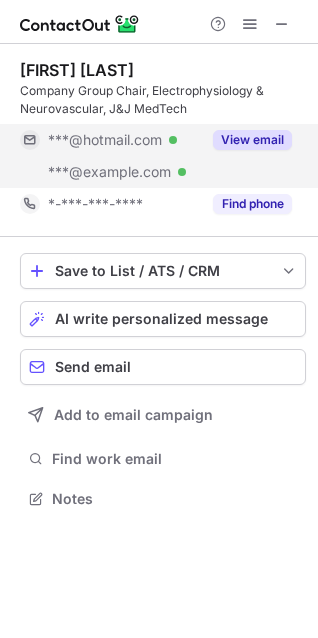 click on "View email" at bounding box center (252, 140) 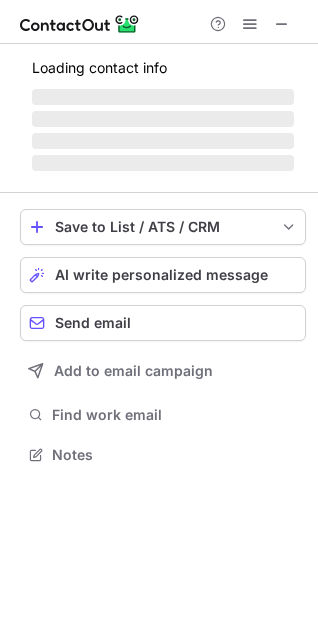 scroll, scrollTop: 441, scrollLeft: 318, axis: both 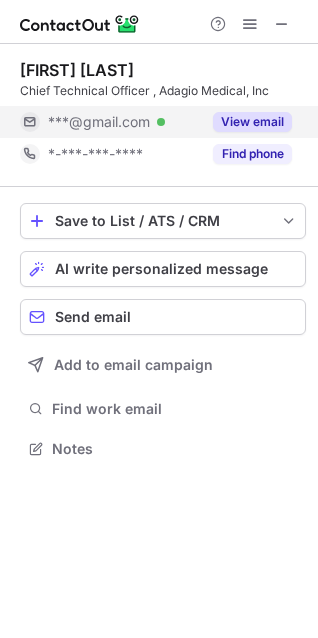 click on "View email" at bounding box center (252, 122) 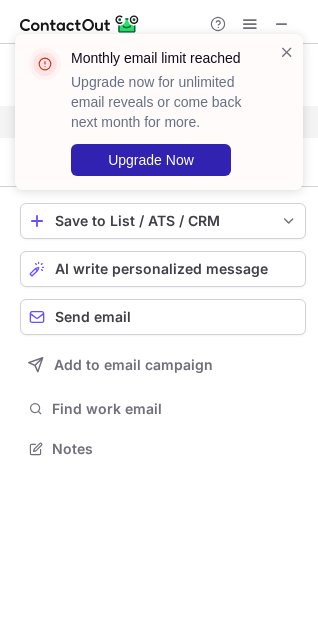 scroll, scrollTop: 441, scrollLeft: 318, axis: both 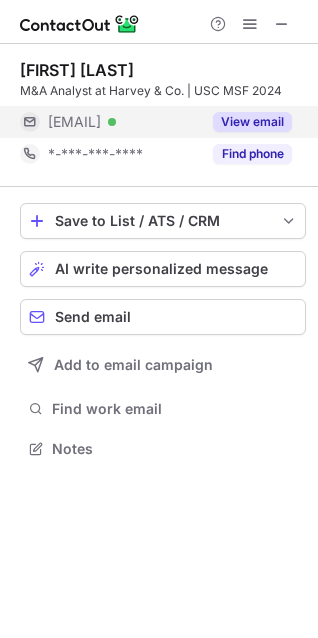 drag, startPoint x: 246, startPoint y: 121, endPoint x: 234, endPoint y: 119, distance: 12.165525 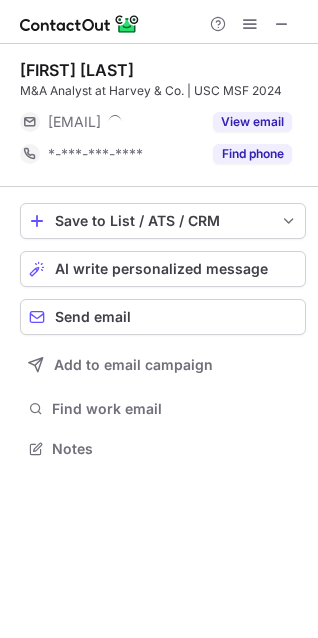 scroll, scrollTop: 435, scrollLeft: 318, axis: both 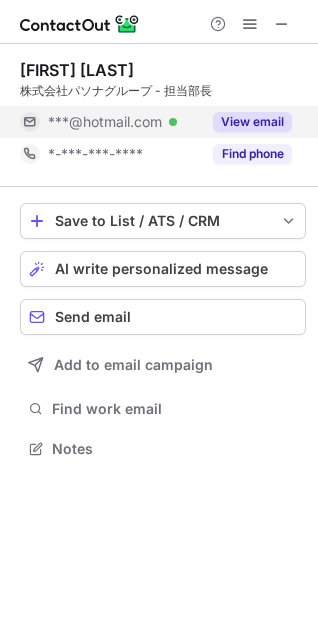 click on "View email" at bounding box center [252, 122] 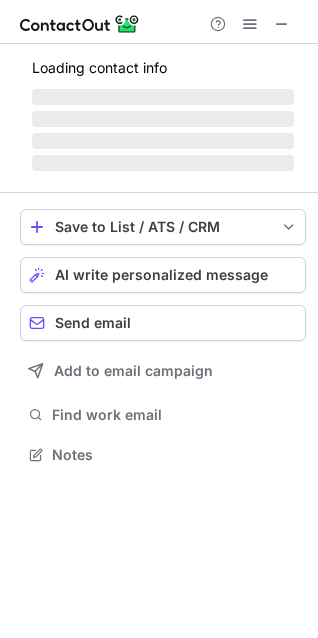 scroll, scrollTop: 435, scrollLeft: 318, axis: both 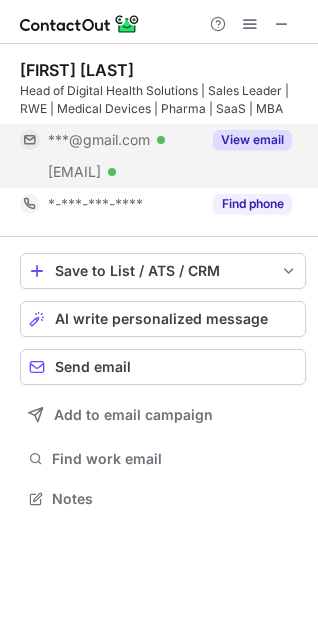 click on "View email" at bounding box center [252, 140] 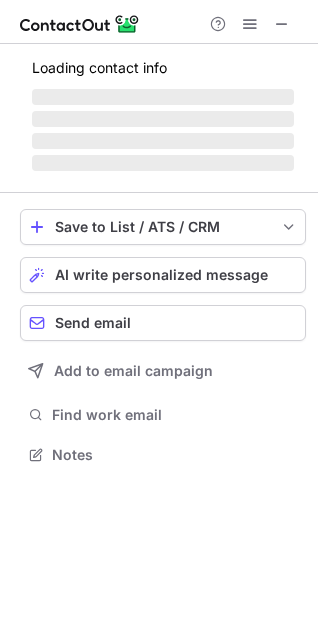 scroll, scrollTop: 441, scrollLeft: 318, axis: both 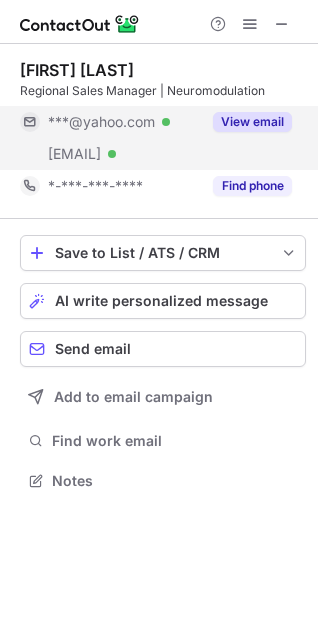 click on "View email" at bounding box center (246, 122) 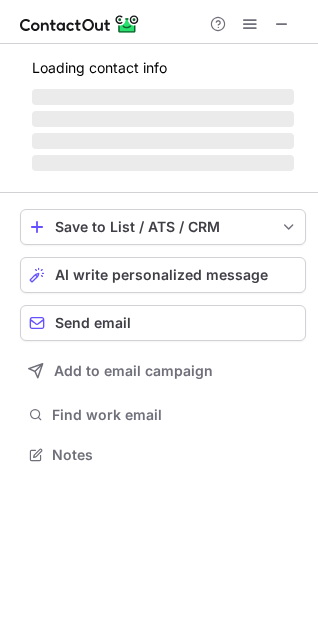 scroll, scrollTop: 441, scrollLeft: 318, axis: both 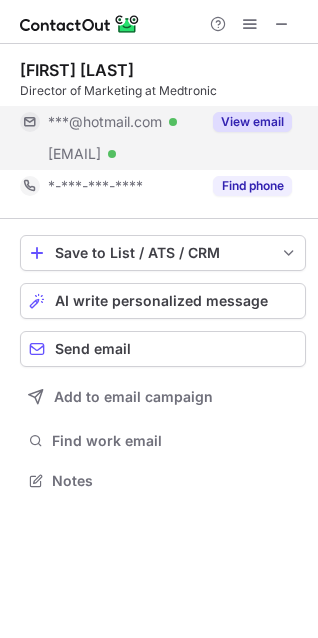 click on "View email" at bounding box center (252, 122) 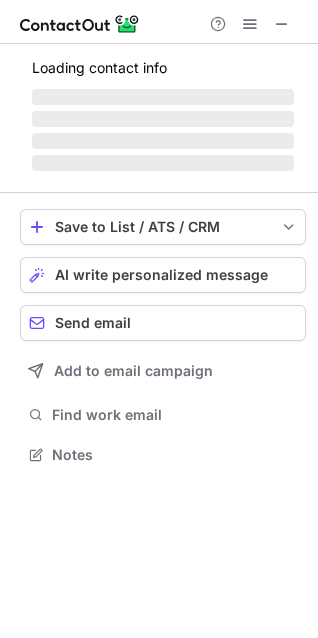 scroll, scrollTop: 441, scrollLeft: 318, axis: both 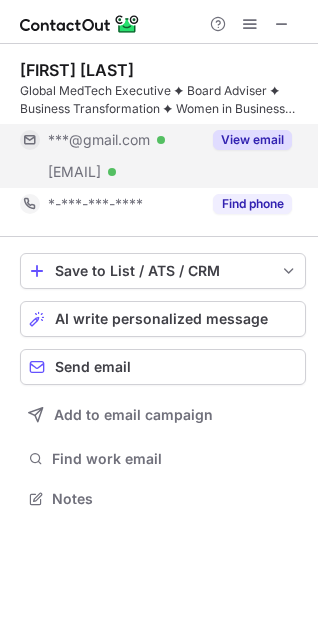 click on "View email" at bounding box center (252, 140) 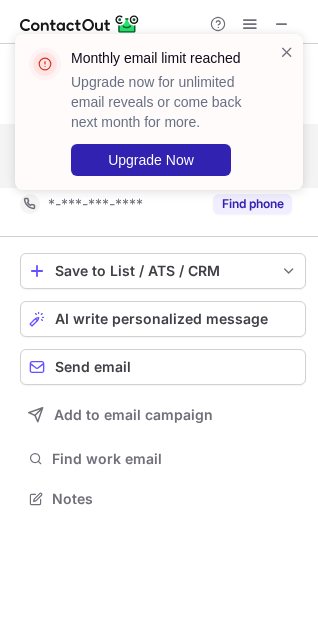 scroll, scrollTop: 441, scrollLeft: 318, axis: both 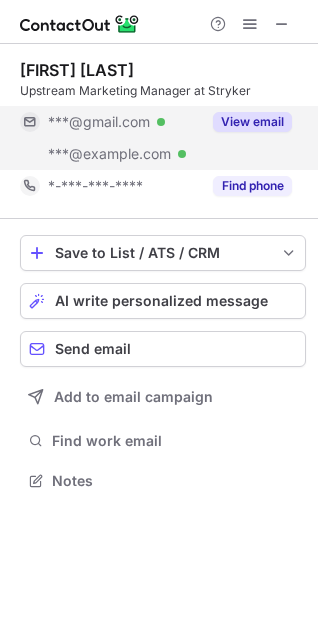 click on "View email" at bounding box center (252, 122) 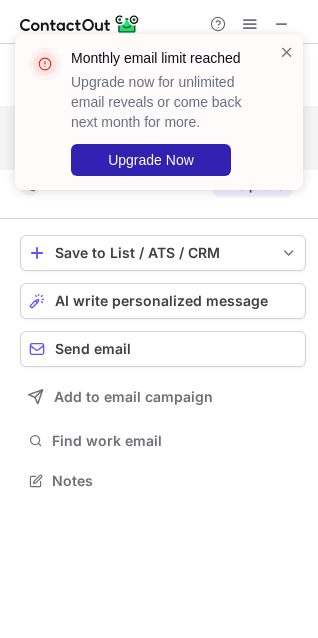 scroll, scrollTop: 441, scrollLeft: 318, axis: both 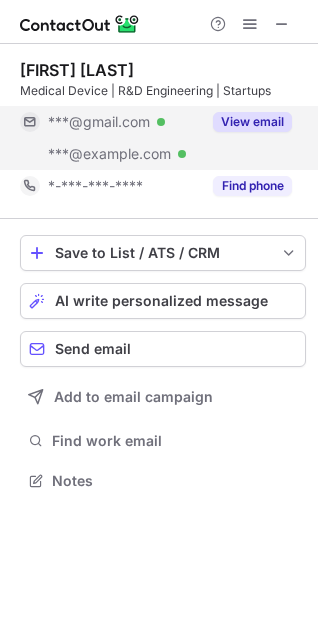 click on "View email" at bounding box center (252, 122) 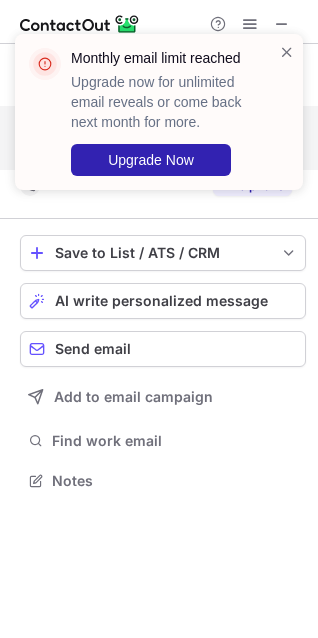 scroll, scrollTop: 441, scrollLeft: 318, axis: both 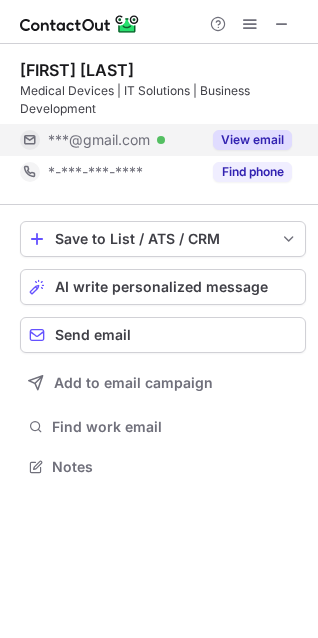 click on "View email" at bounding box center [246, 140] 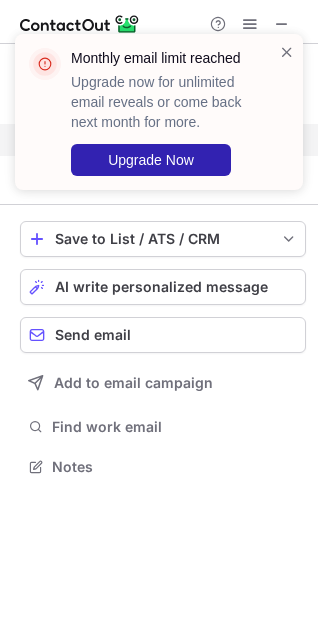 scroll, scrollTop: 441, scrollLeft: 318, axis: both 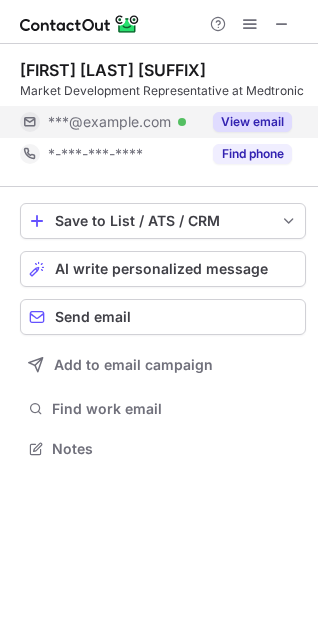 click on "View email" at bounding box center [252, 122] 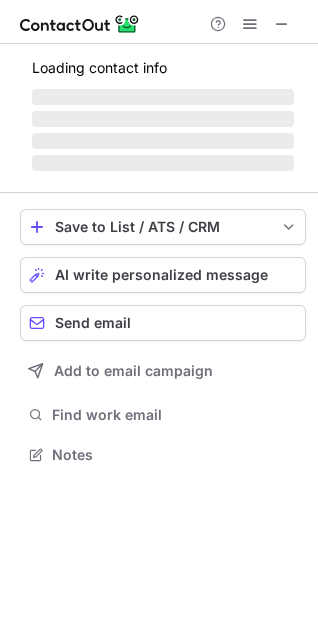 scroll, scrollTop: 435, scrollLeft: 318, axis: both 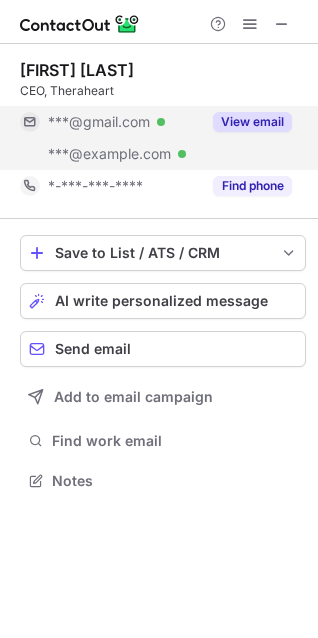 click on "View email" at bounding box center (252, 122) 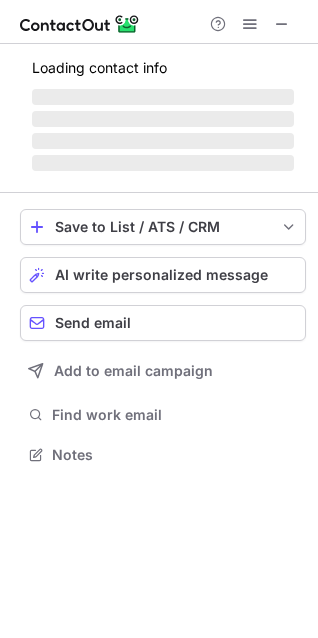 scroll, scrollTop: 441, scrollLeft: 318, axis: both 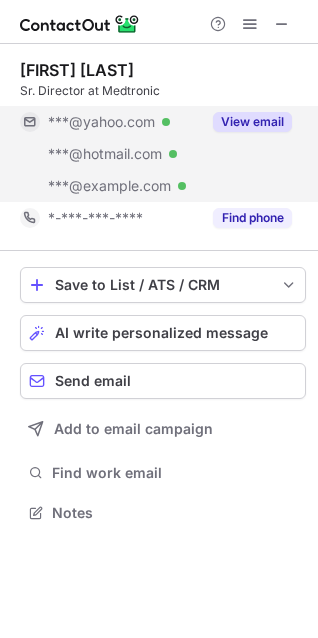 click on "View email" at bounding box center [252, 122] 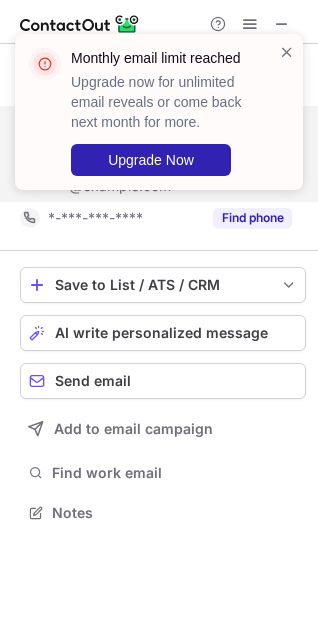 scroll, scrollTop: 441, scrollLeft: 318, axis: both 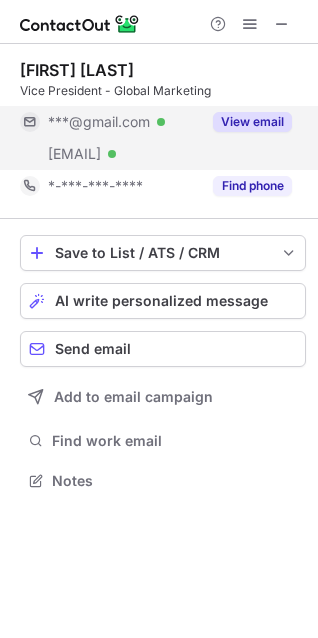 drag, startPoint x: 256, startPoint y: 118, endPoint x: 241, endPoint y: 127, distance: 17.492855 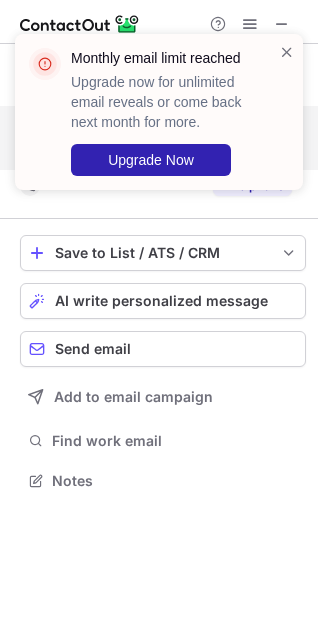 scroll, scrollTop: 441, scrollLeft: 318, axis: both 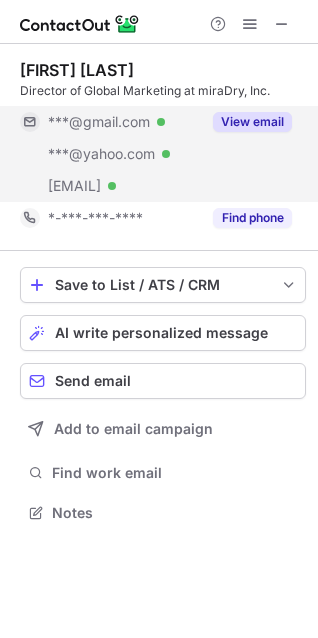 click on "View email" at bounding box center (252, 122) 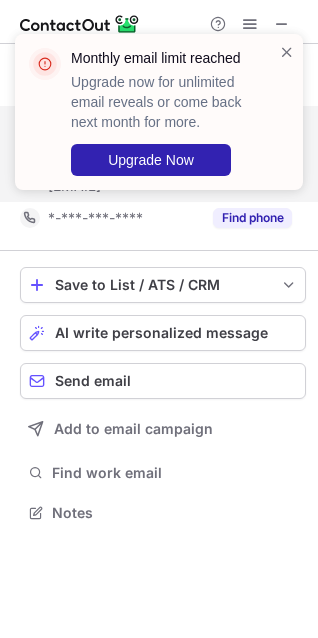 scroll, scrollTop: 441, scrollLeft: 318, axis: both 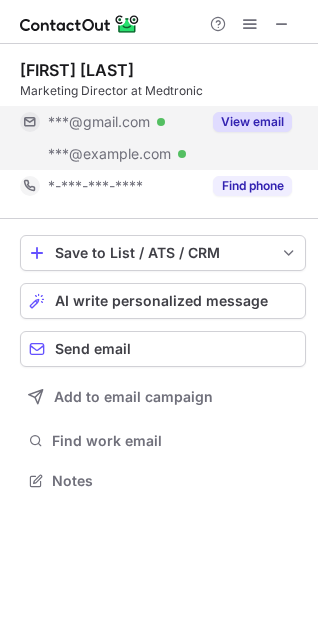 click on "View email" at bounding box center [252, 122] 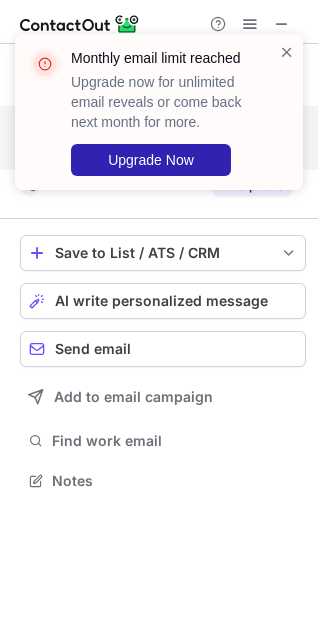 scroll, scrollTop: 441, scrollLeft: 318, axis: both 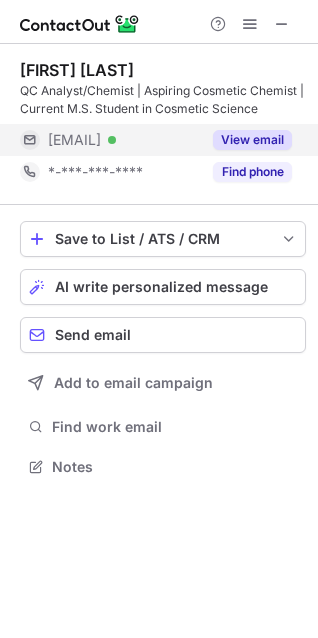 click on "View email" at bounding box center [252, 140] 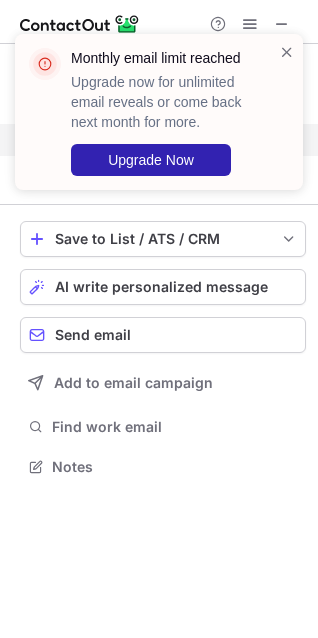 scroll, scrollTop: 441, scrollLeft: 318, axis: both 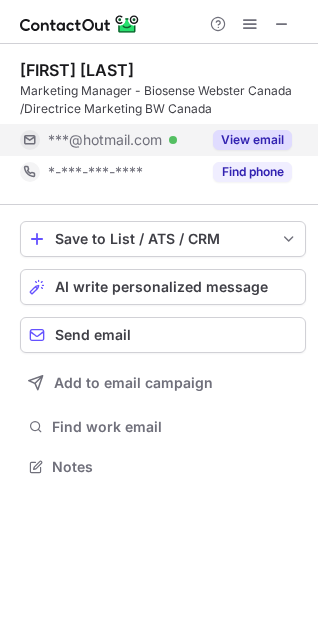 drag, startPoint x: 254, startPoint y: 145, endPoint x: 238, endPoint y: 148, distance: 16.27882 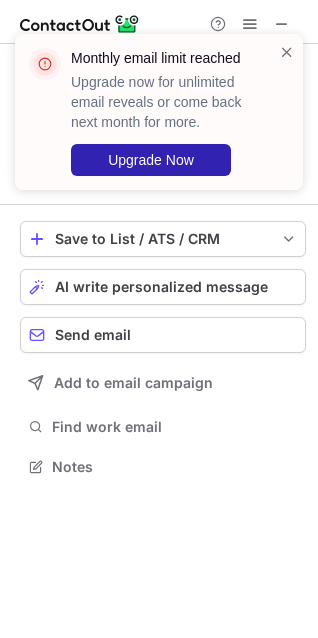 scroll, scrollTop: 441, scrollLeft: 318, axis: both 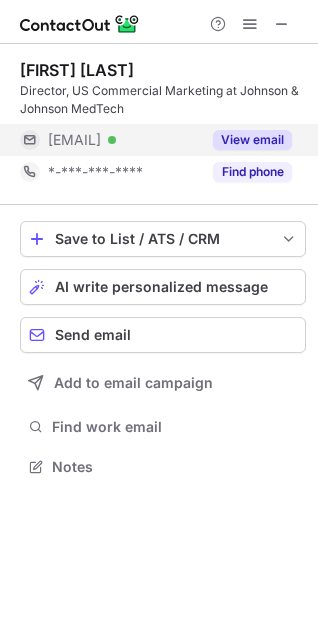 click on "View email" at bounding box center (252, 140) 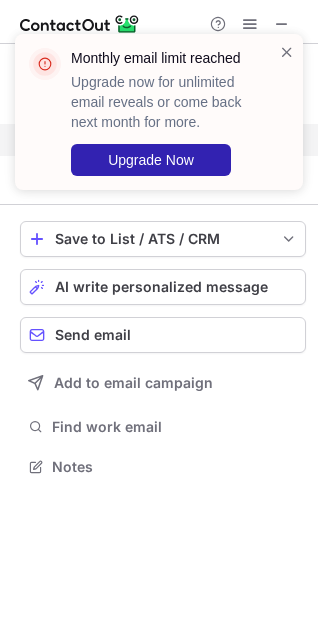 scroll, scrollTop: 441, scrollLeft: 318, axis: both 